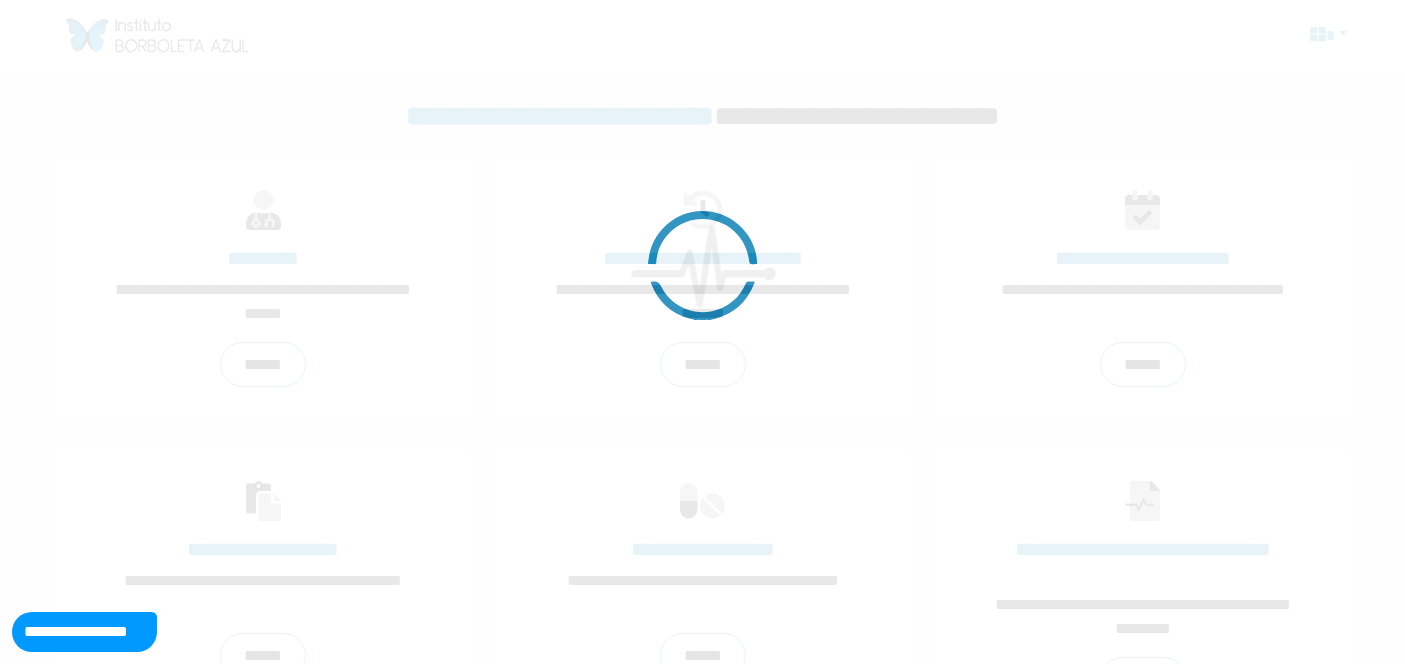 scroll, scrollTop: 0, scrollLeft: 0, axis: both 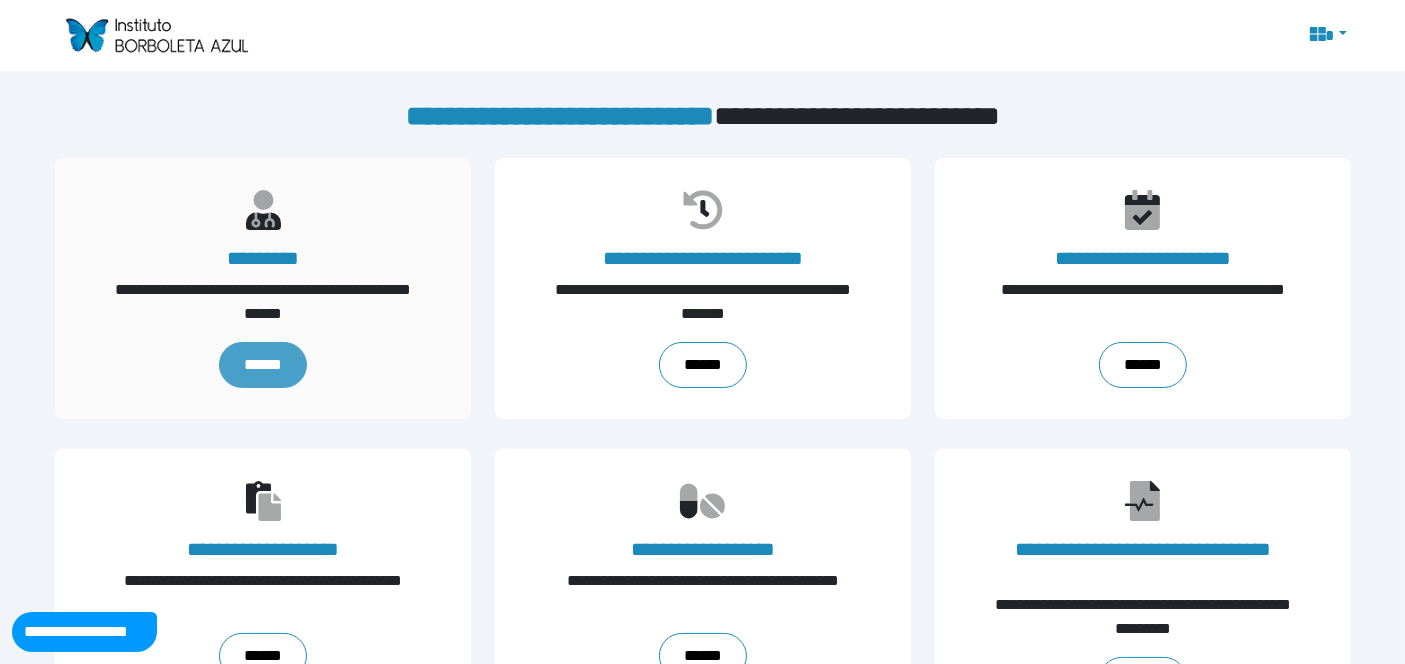 click on "******" at bounding box center [263, 365] 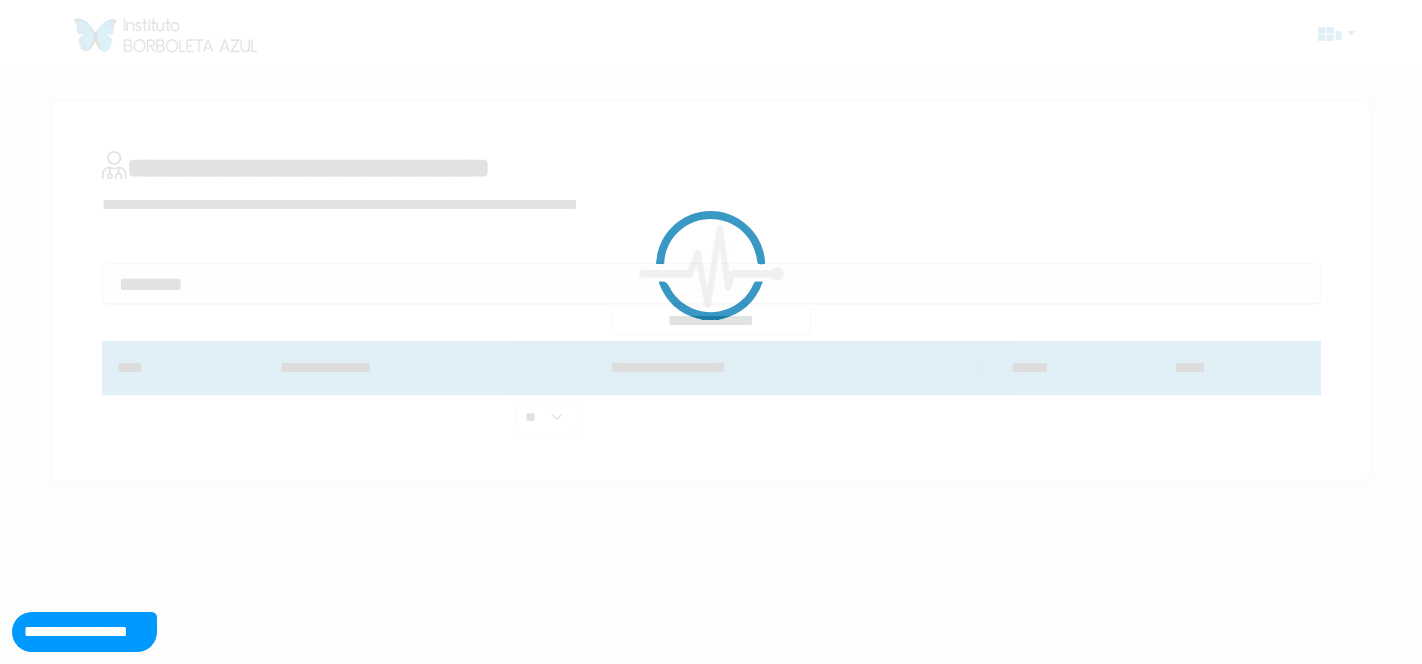 scroll, scrollTop: 0, scrollLeft: 0, axis: both 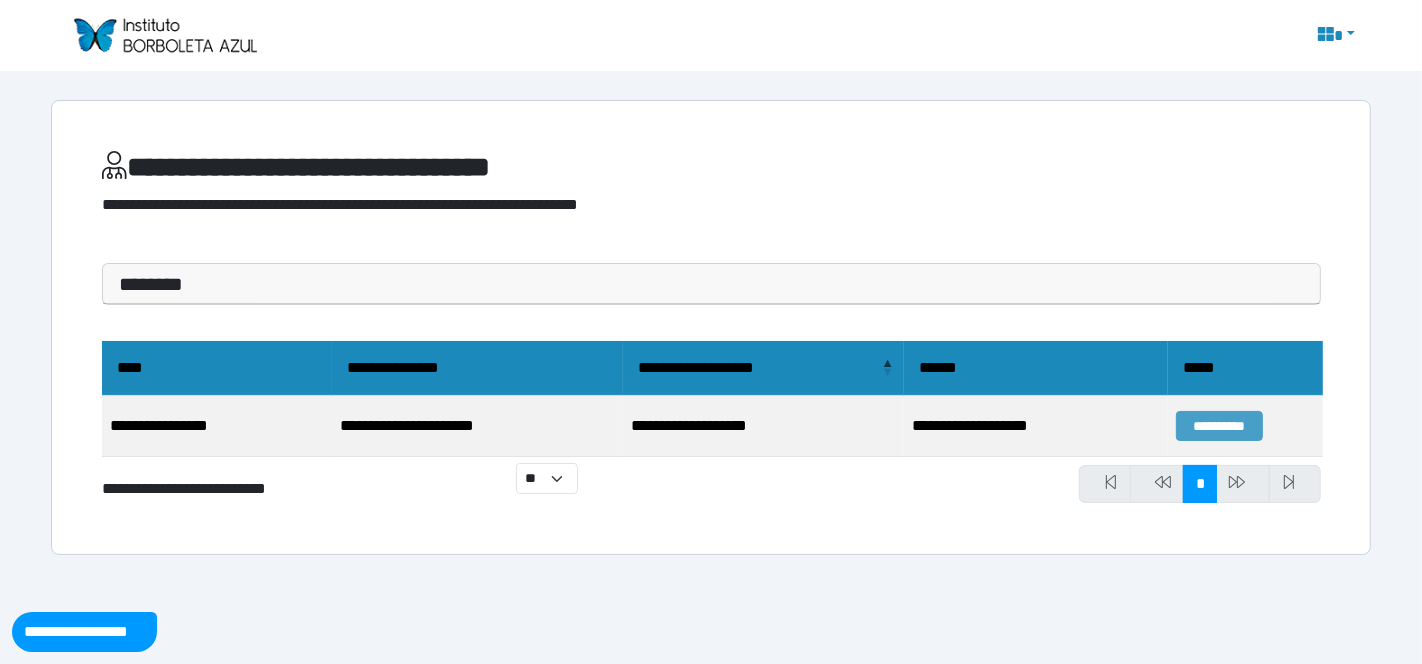 click on "**********" at bounding box center (1219, 426) 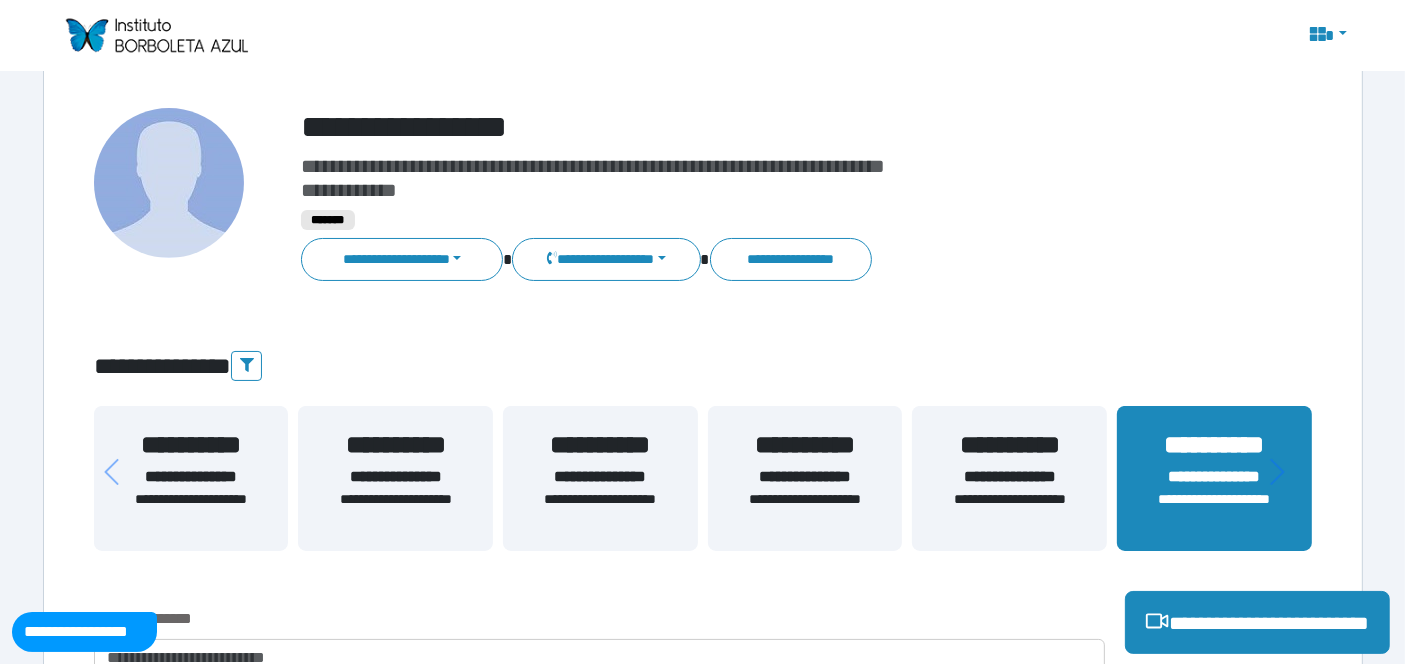 scroll, scrollTop: 222, scrollLeft: 0, axis: vertical 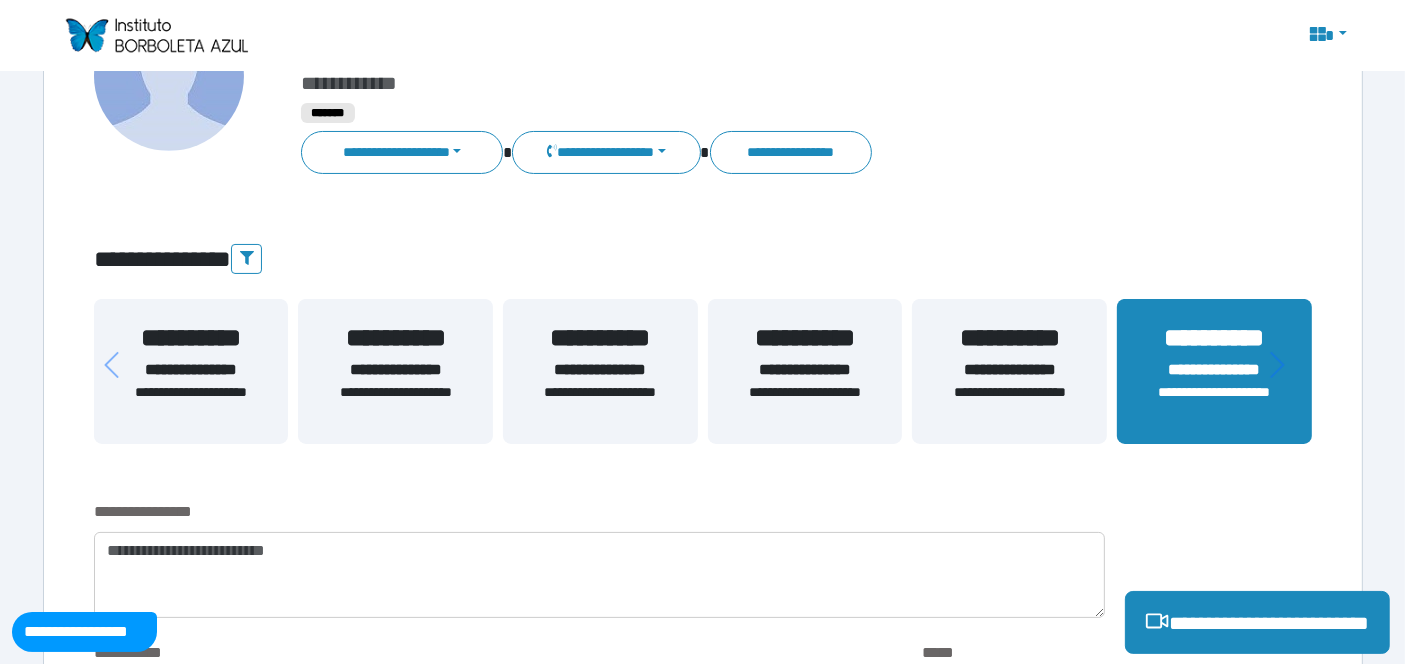 click on "**********" at bounding box center [191, 403] 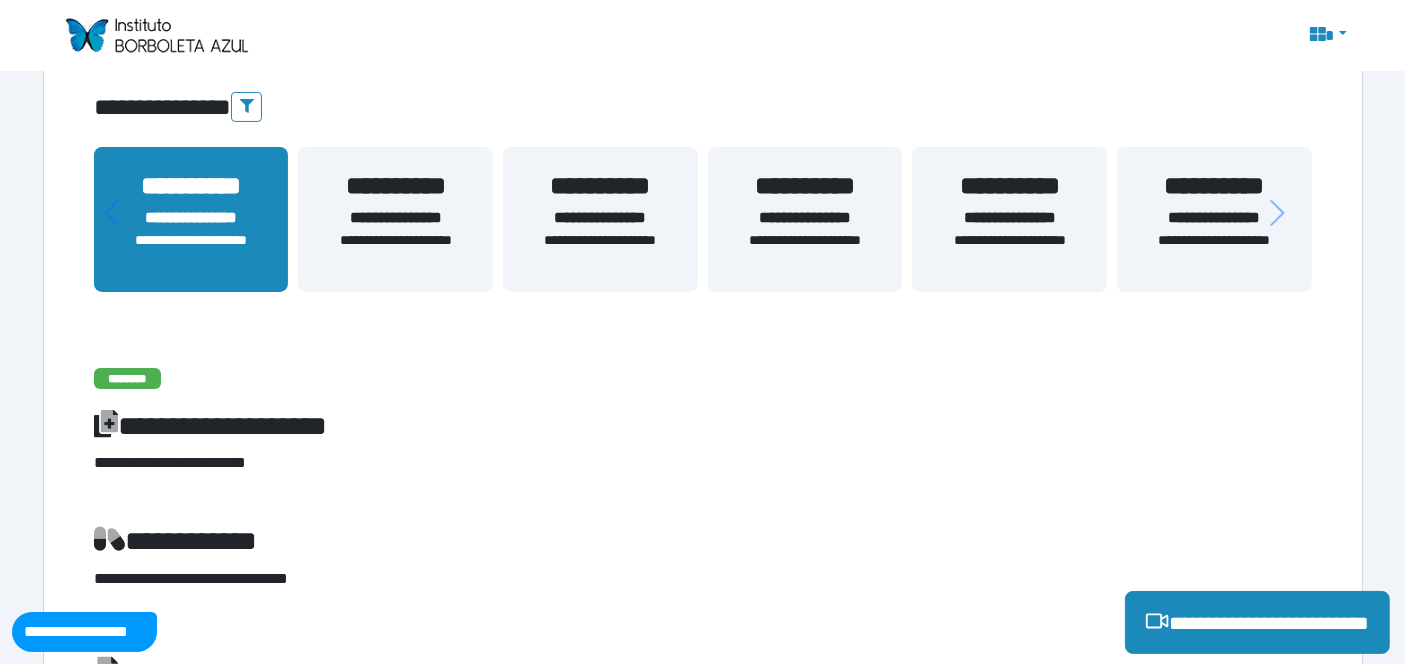scroll, scrollTop: 222, scrollLeft: 0, axis: vertical 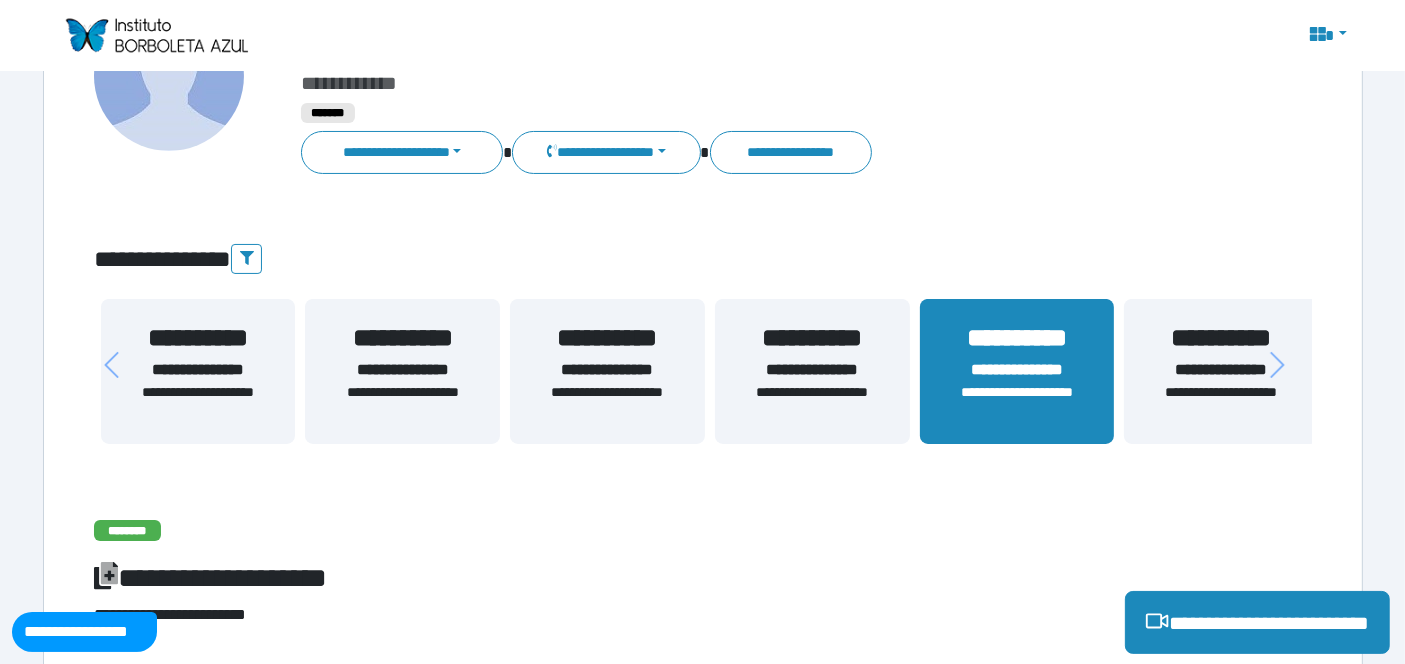 drag, startPoint x: 202, startPoint y: 404, endPoint x: 1076, endPoint y: 400, distance: 874.00916 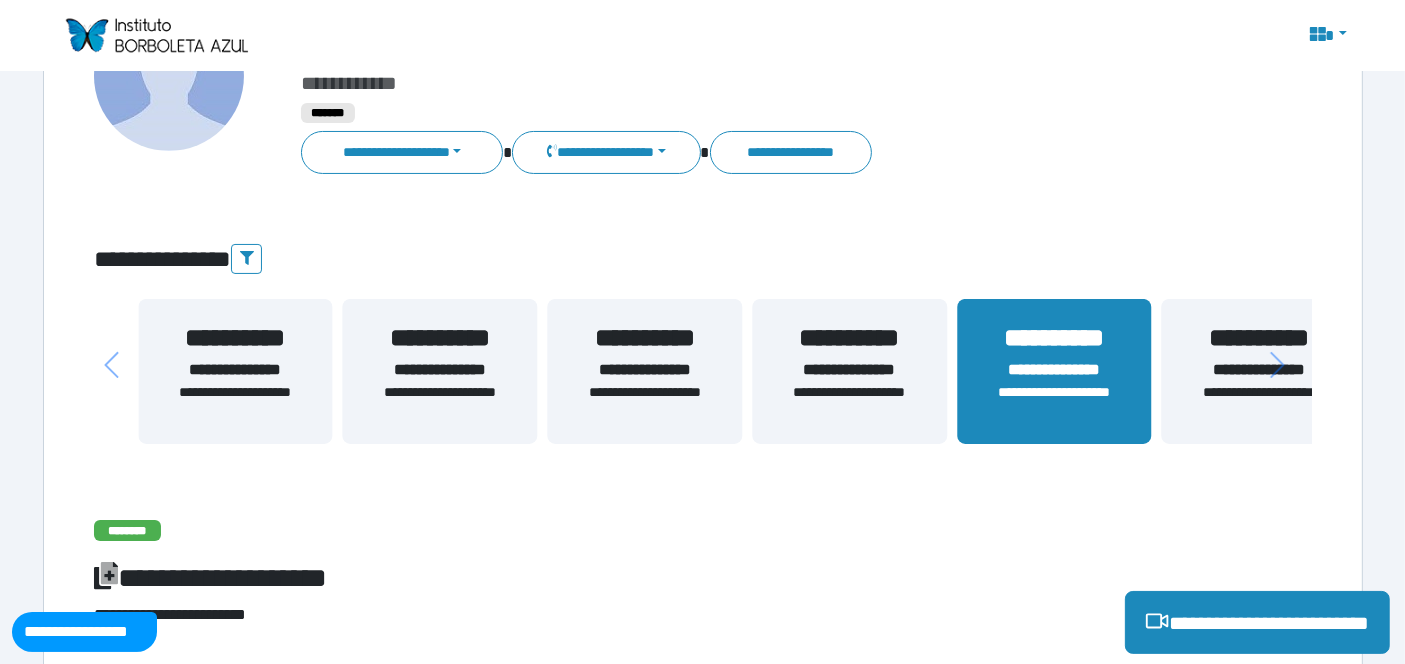 drag, startPoint x: 342, startPoint y: 405, endPoint x: 569, endPoint y: 399, distance: 227.07928 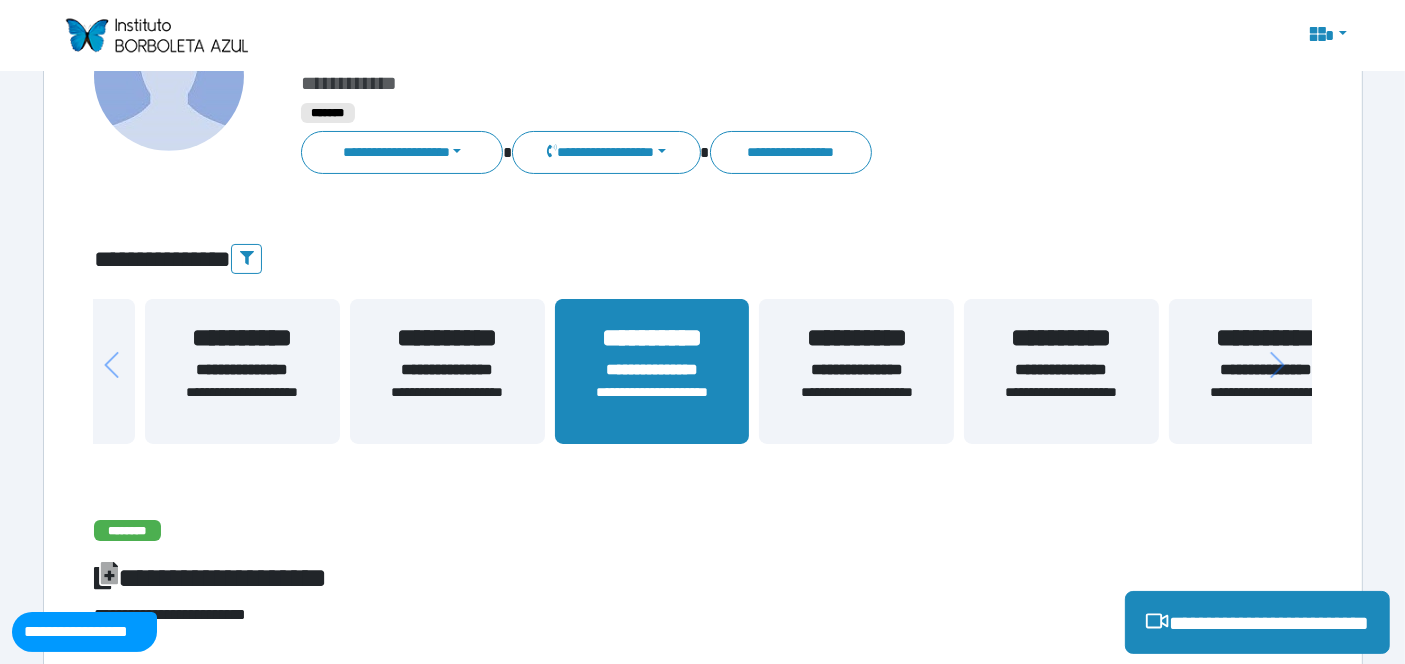 drag, startPoint x: 751, startPoint y: 395, endPoint x: 391, endPoint y: 400, distance: 360.03473 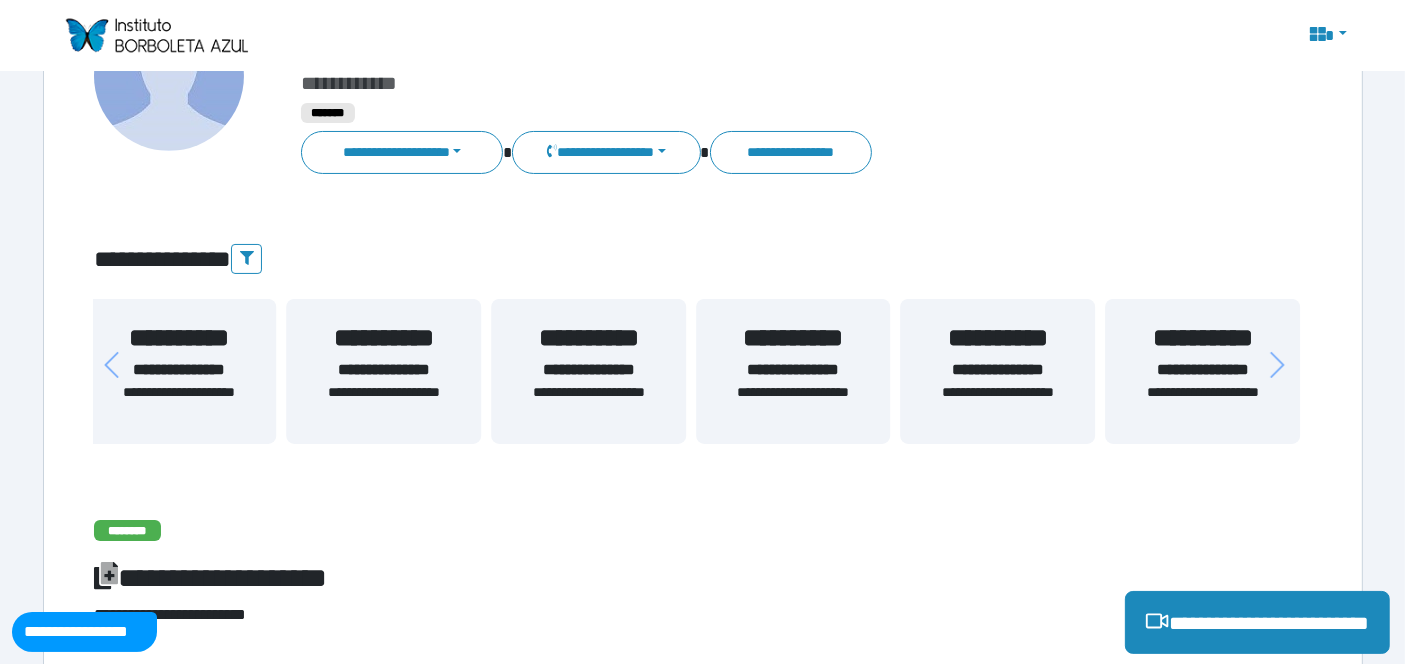drag, startPoint x: 833, startPoint y: 402, endPoint x: 366, endPoint y: 443, distance: 468.79633 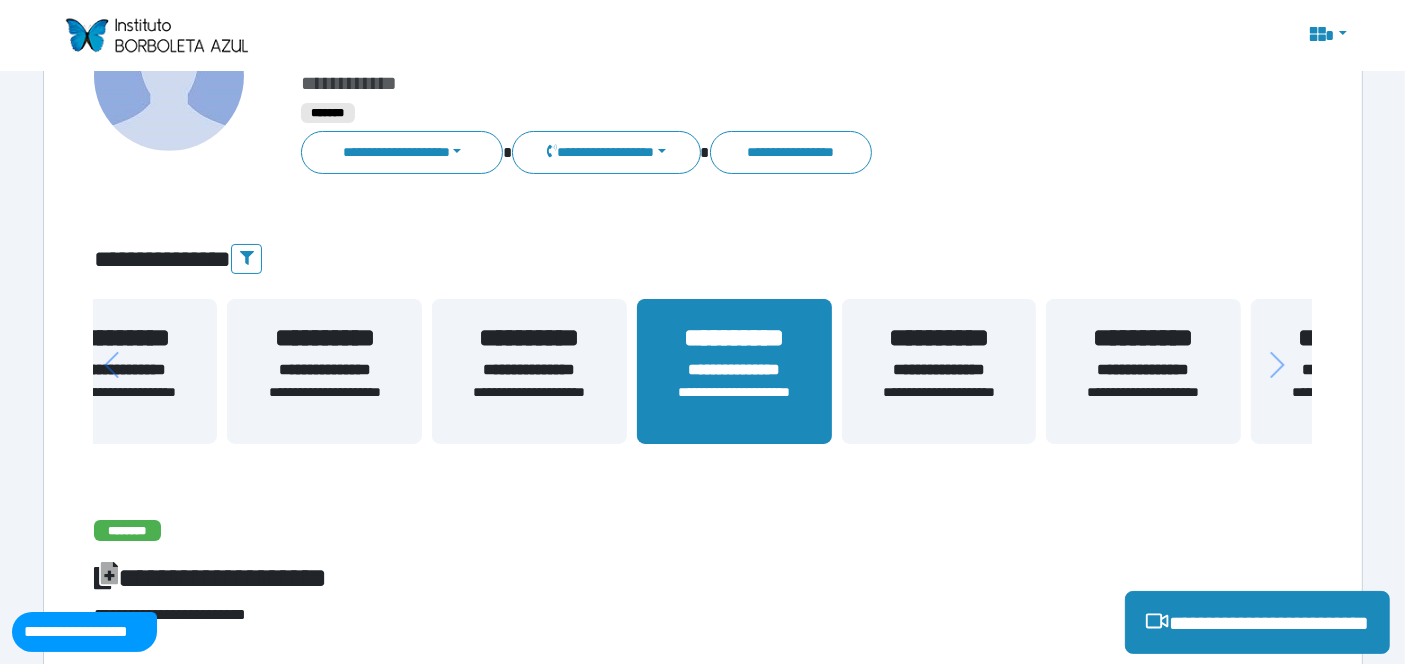 drag, startPoint x: 216, startPoint y: 403, endPoint x: 1012, endPoint y: 368, distance: 796.7691 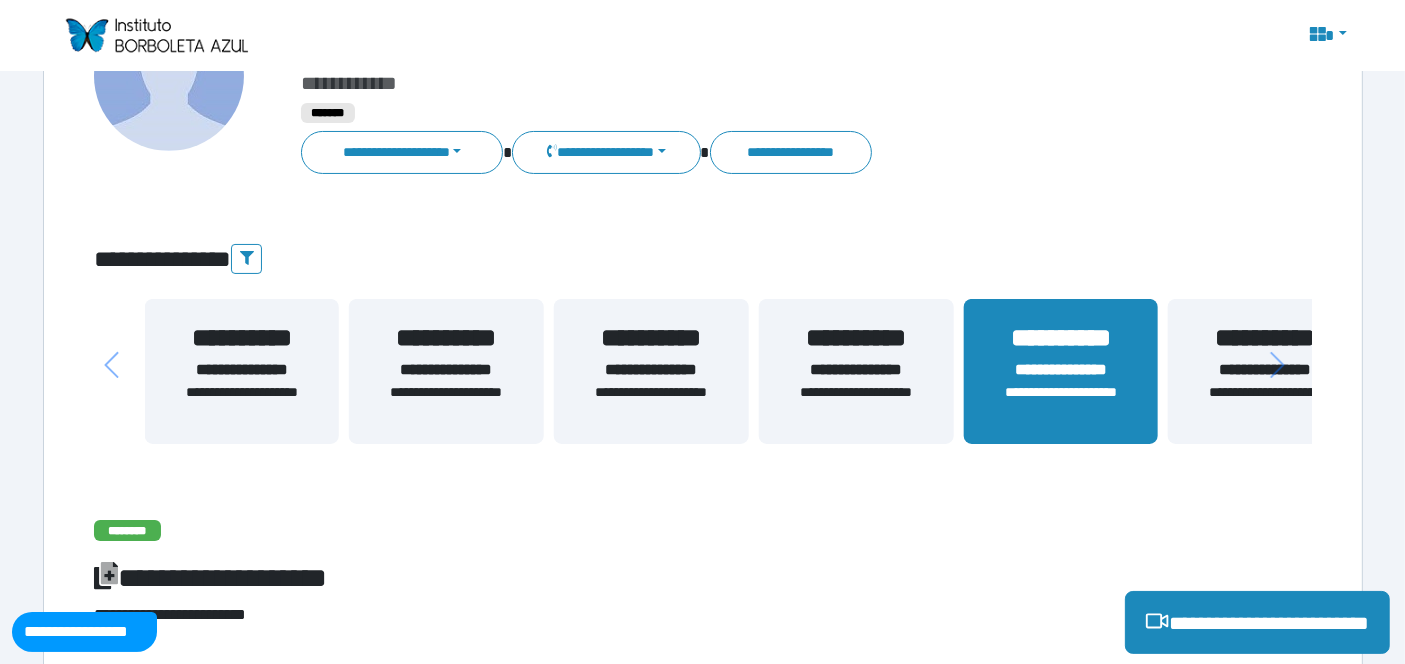 drag, startPoint x: 320, startPoint y: 407, endPoint x: 574, endPoint y: 421, distance: 254.38553 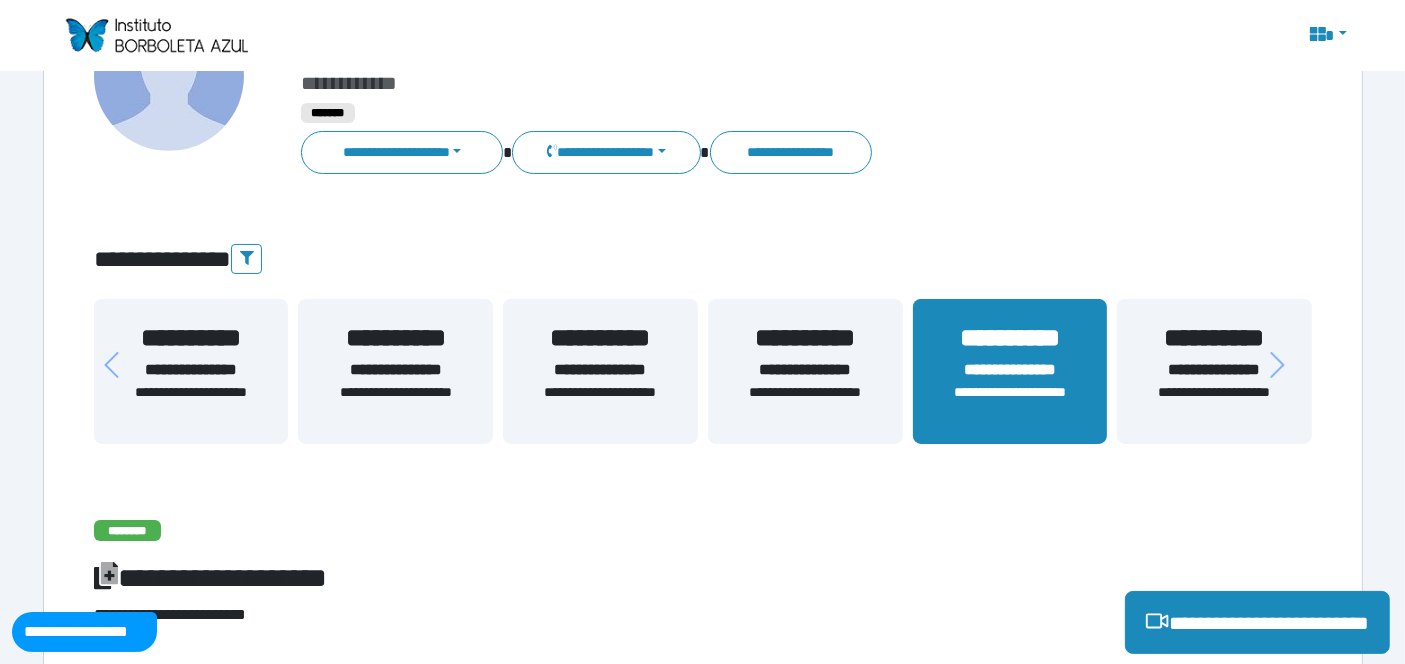 click on "**********" at bounding box center (191, 370) 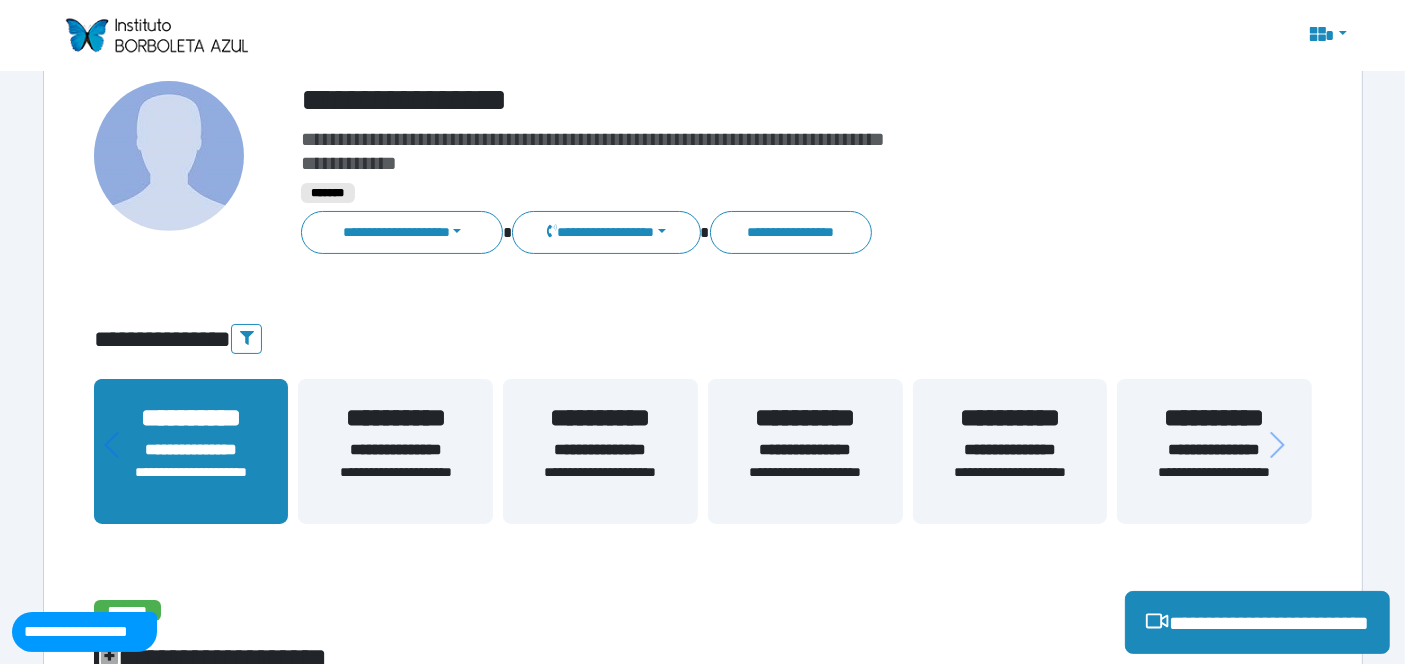 scroll, scrollTop: 222, scrollLeft: 0, axis: vertical 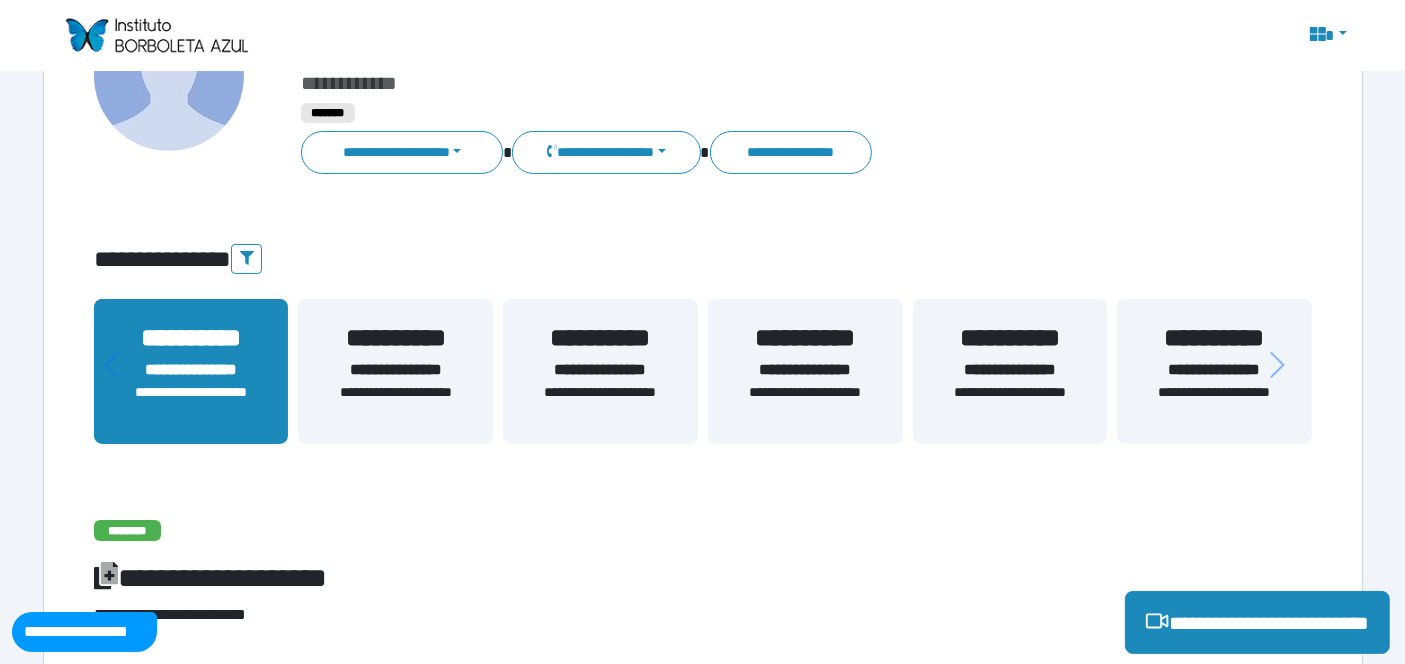 click on "**********" at bounding box center (1010, 403) 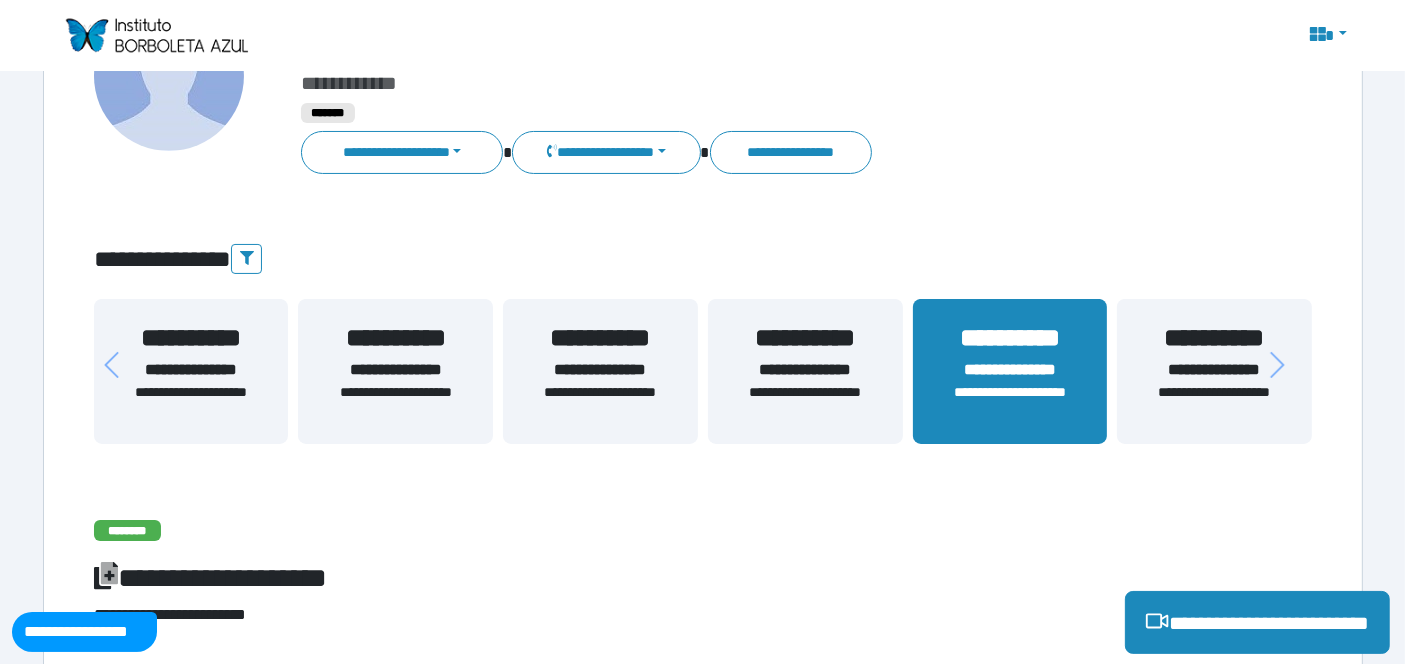 click on "**********" at bounding box center (1214, 370) 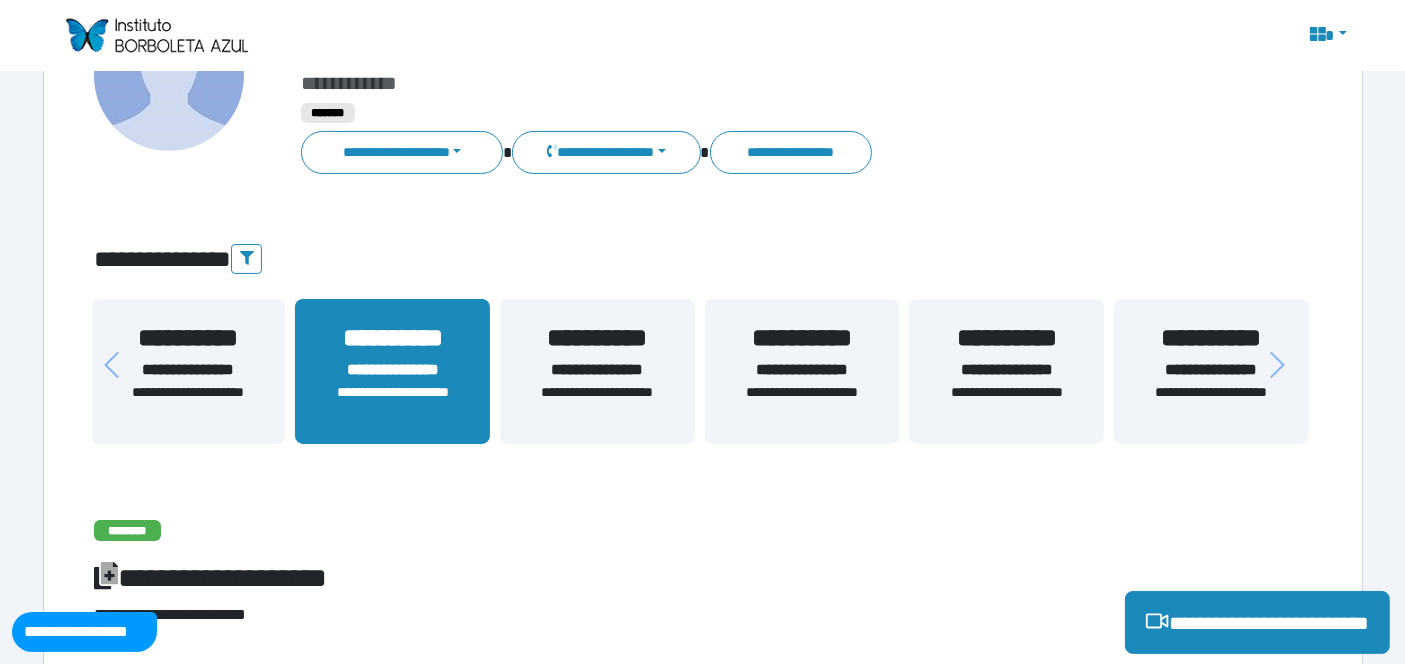 drag, startPoint x: 1191, startPoint y: 371, endPoint x: 349, endPoint y: 438, distance: 844.6615 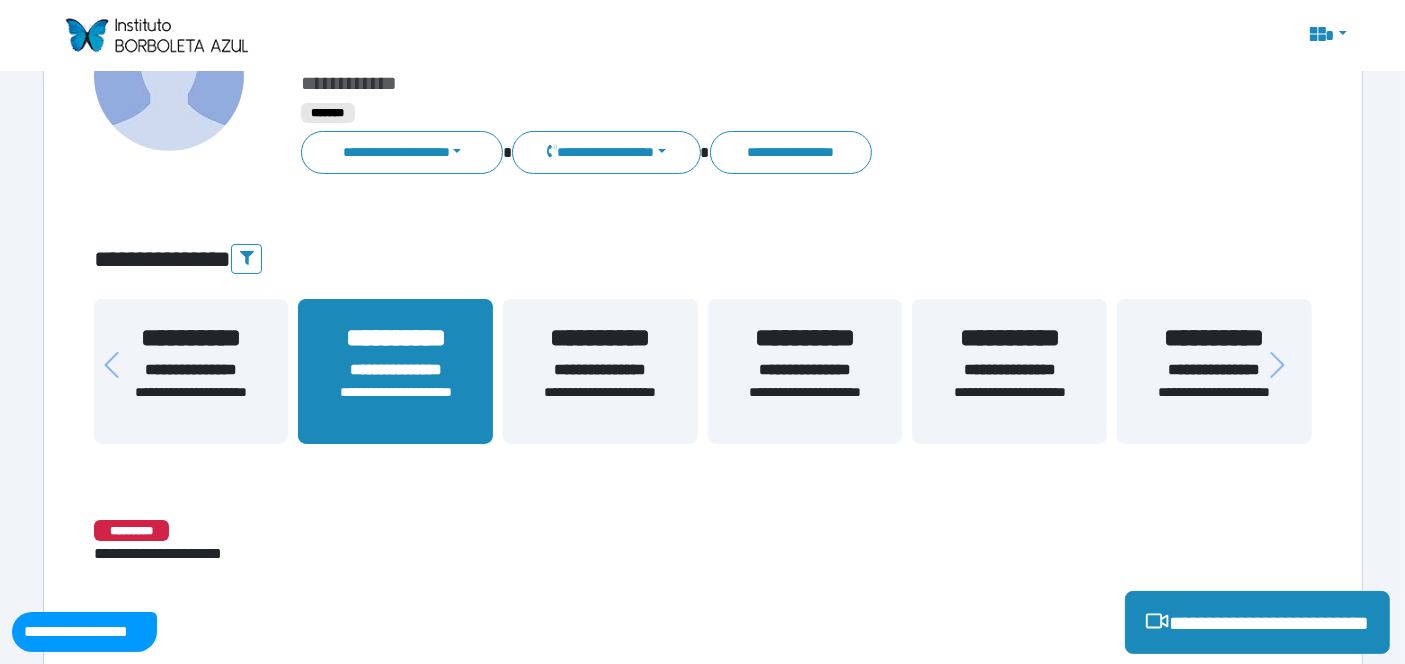 click on "**********" at bounding box center (600, 403) 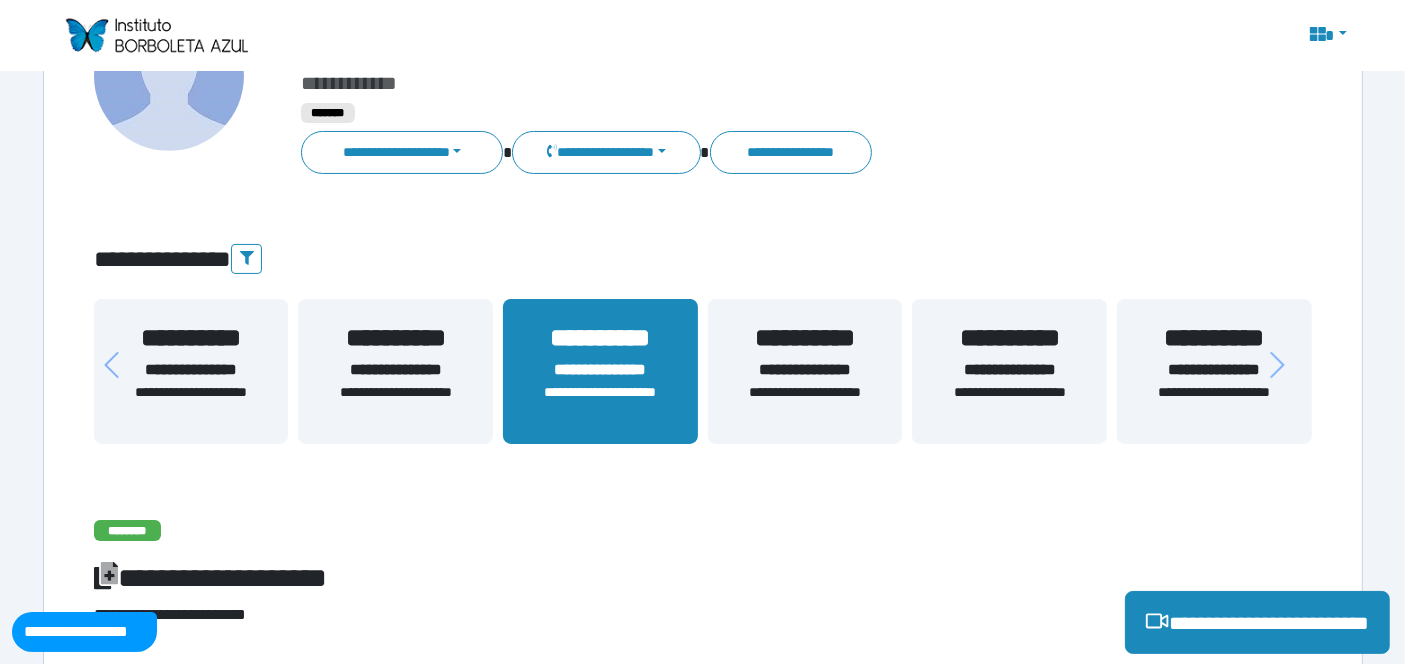 click on "**********" at bounding box center [805, 403] 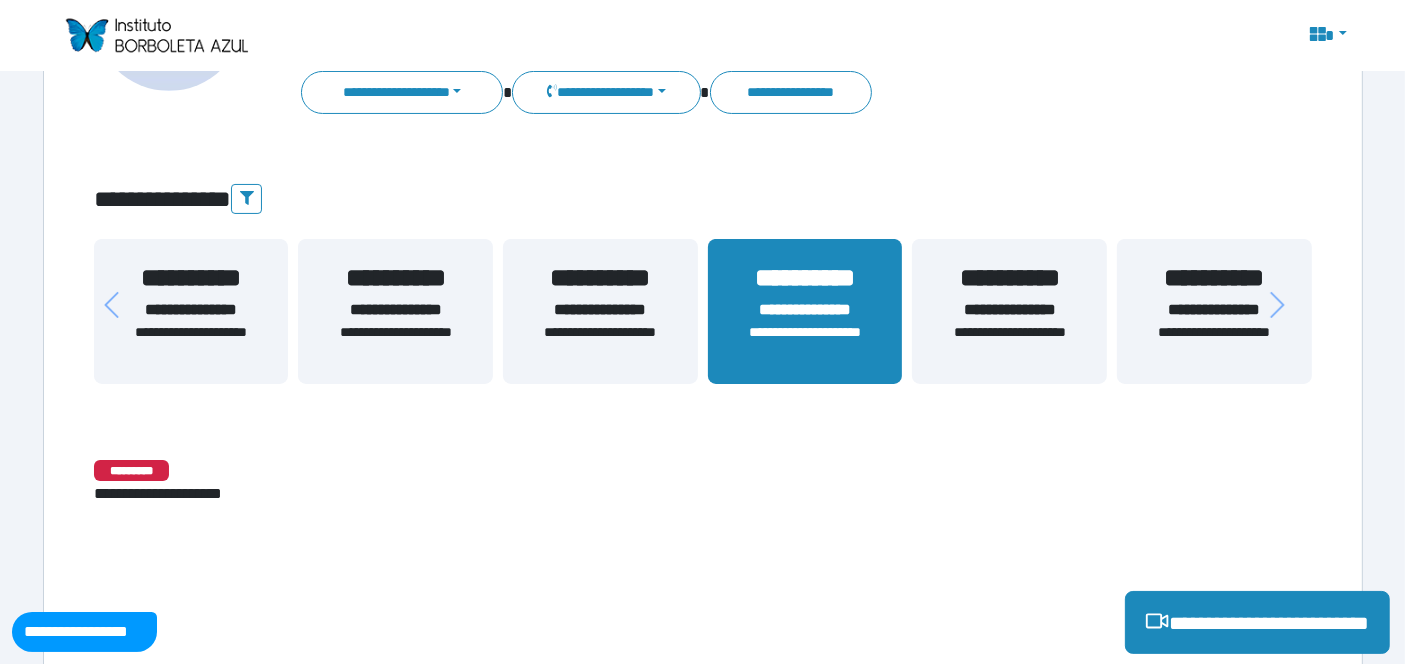 scroll, scrollTop: 248, scrollLeft: 0, axis: vertical 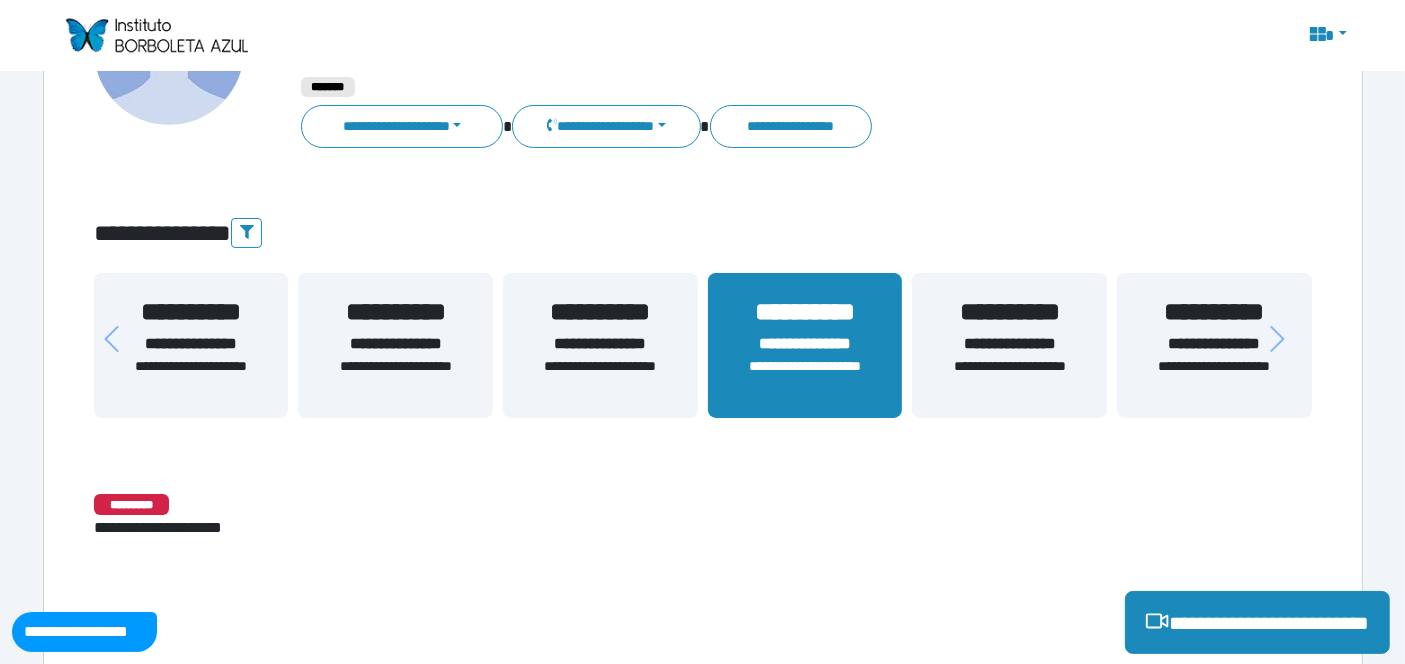 click on "**********" at bounding box center [600, 377] 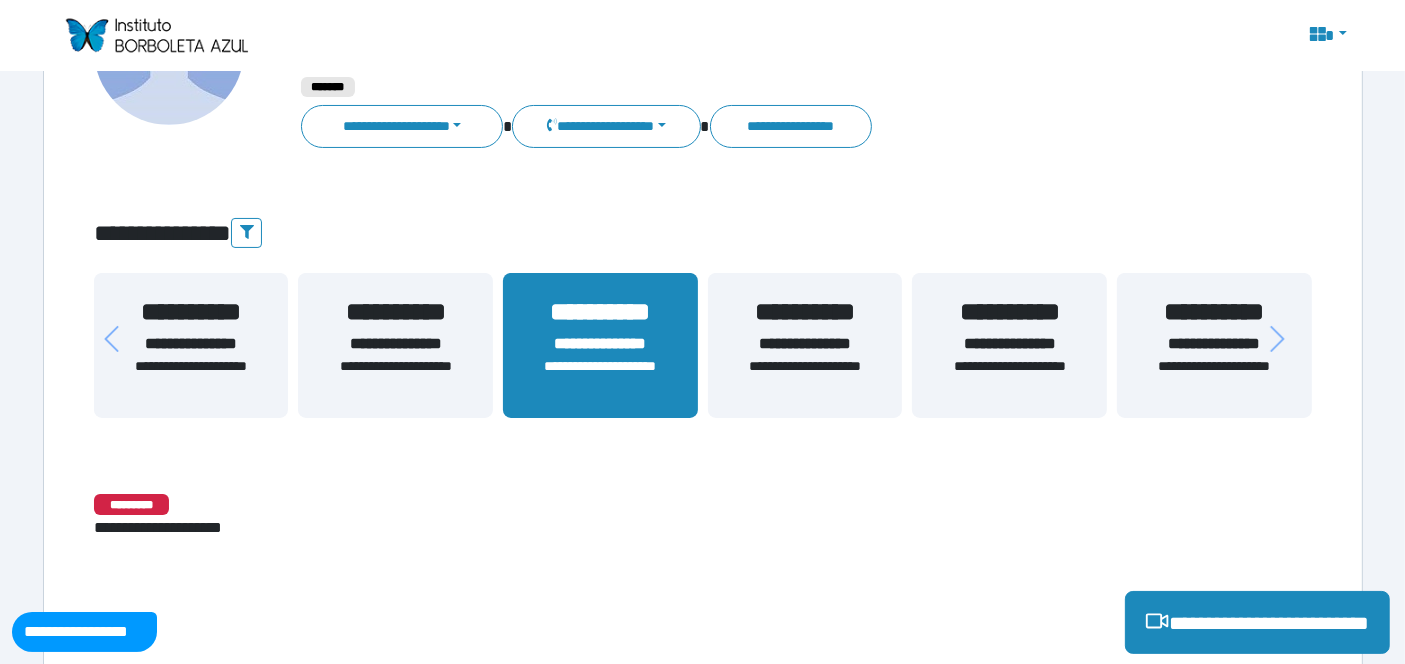 click on "**********" at bounding box center (395, 377) 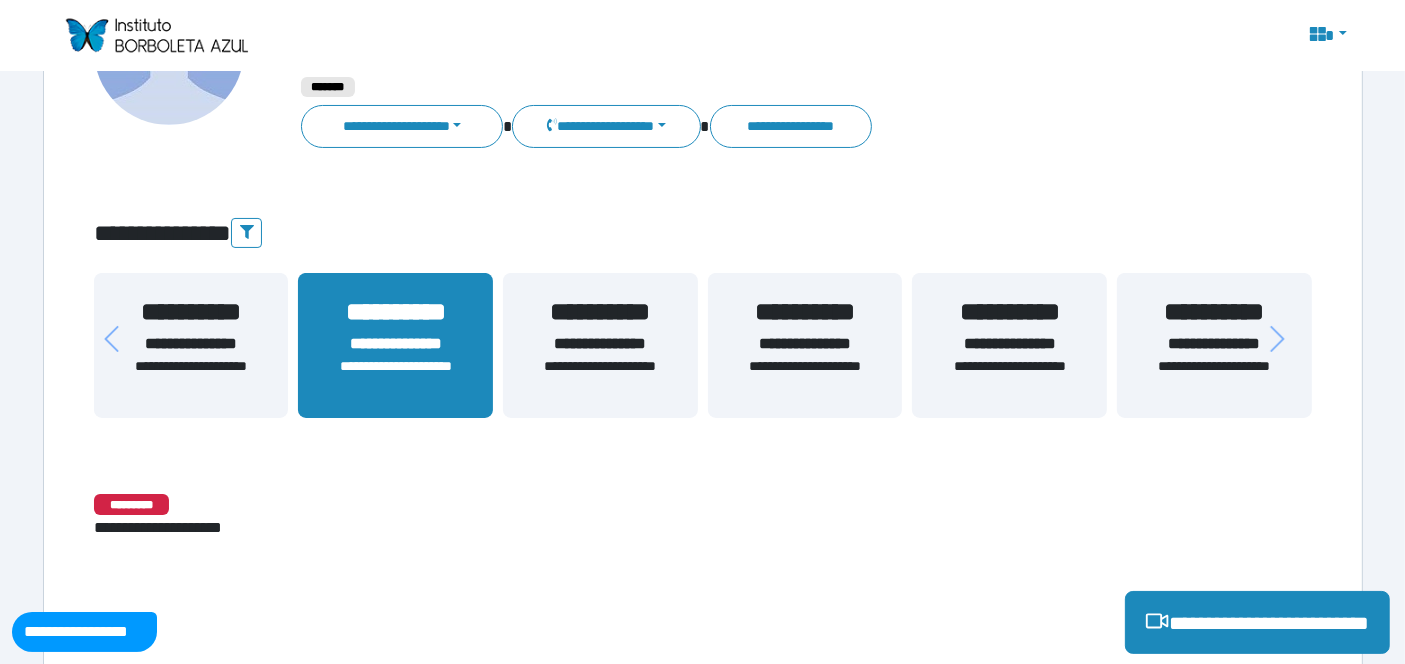 click on "**********" at bounding box center (600, 377) 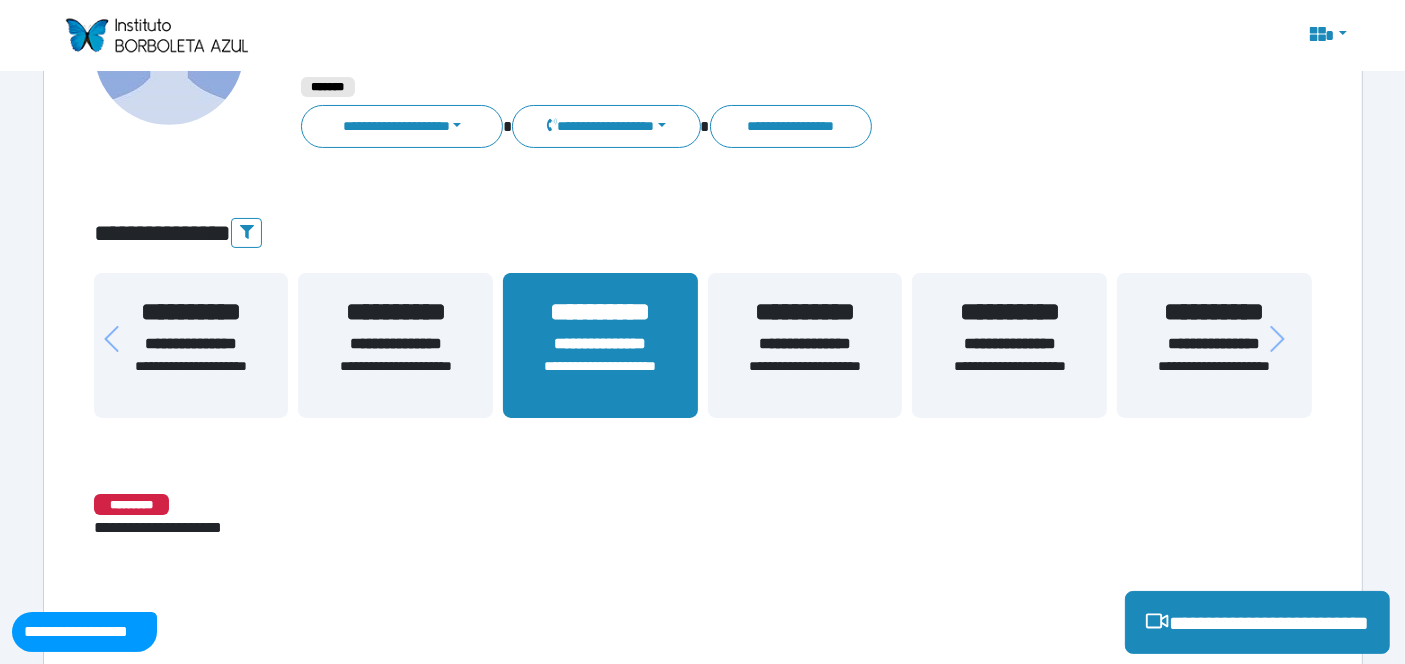 click on "**********" at bounding box center (1009, 377) 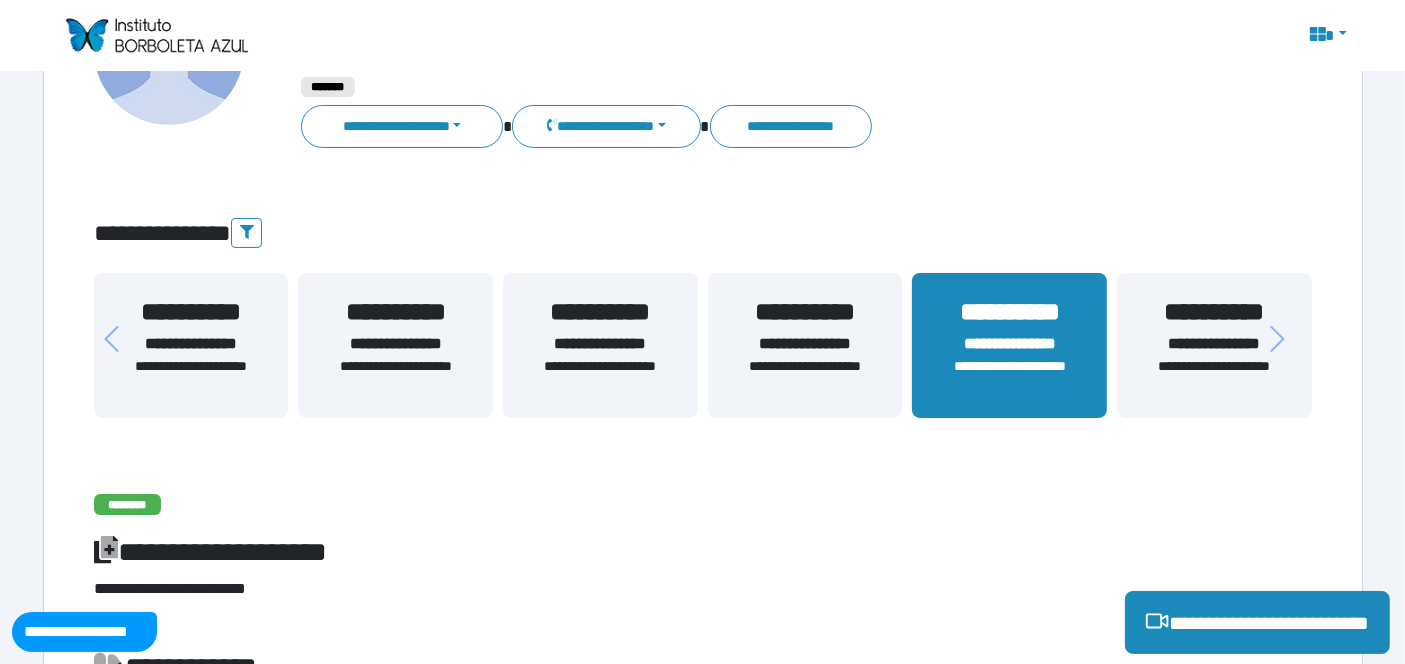 click on "**********" at bounding box center (805, 377) 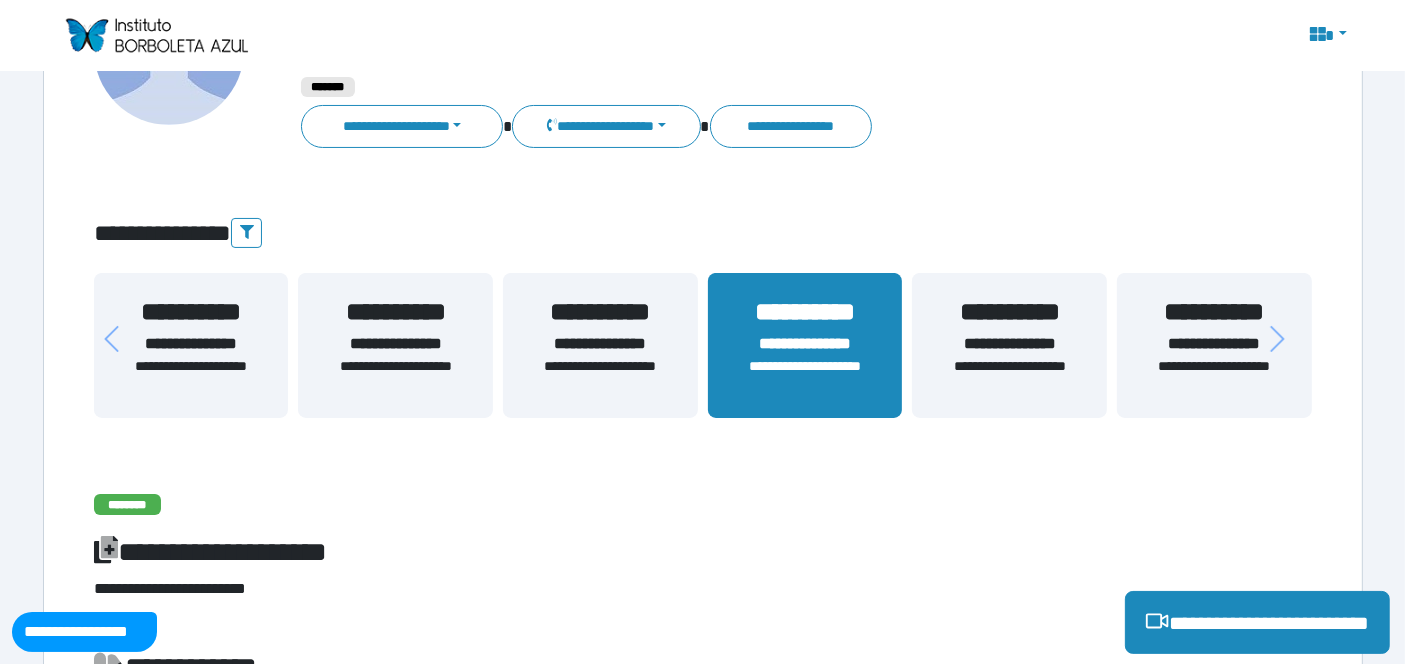 click on "**********" at bounding box center (600, 377) 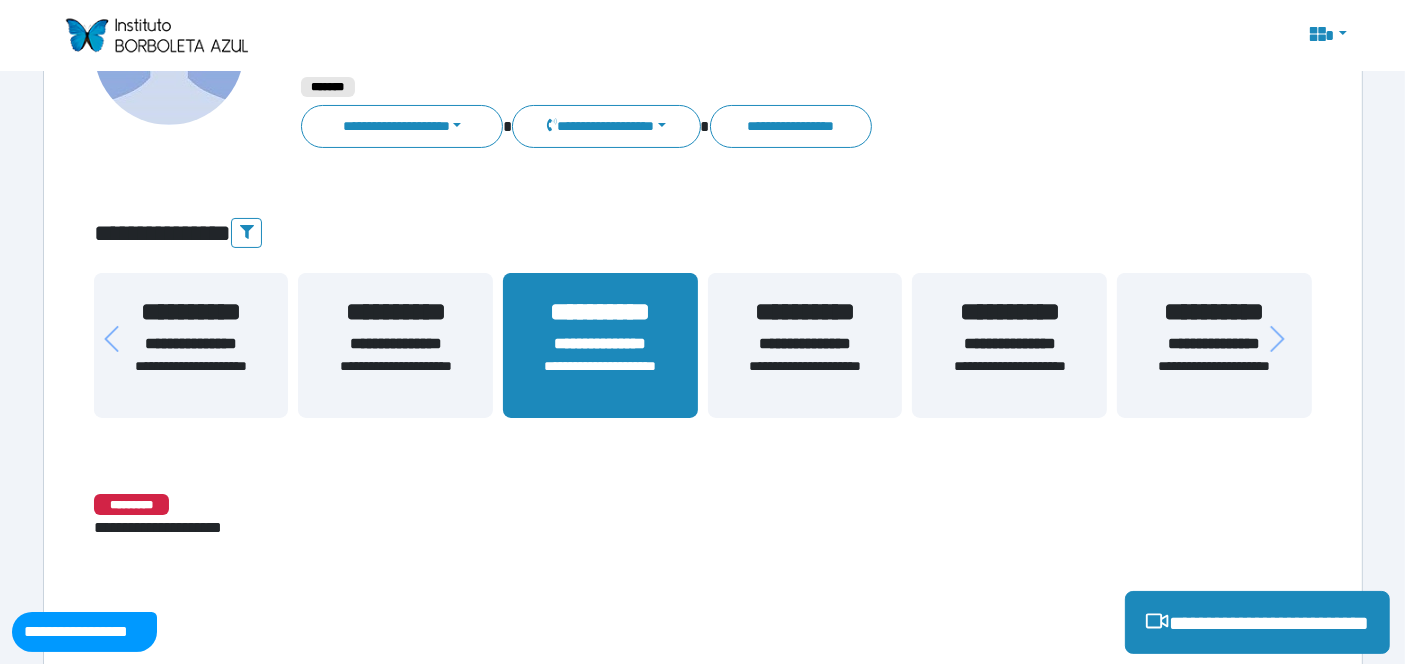 click on "**********" at bounding box center (395, 377) 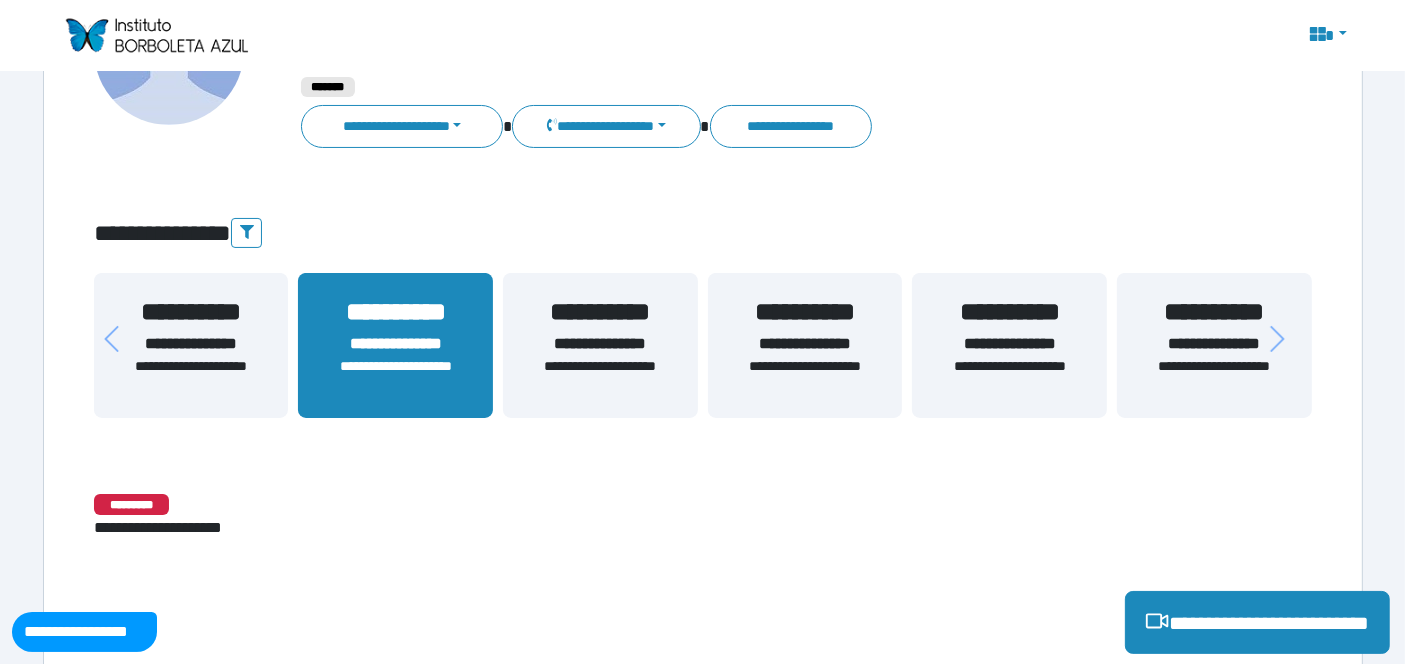 click on "**********" at bounding box center [191, 377] 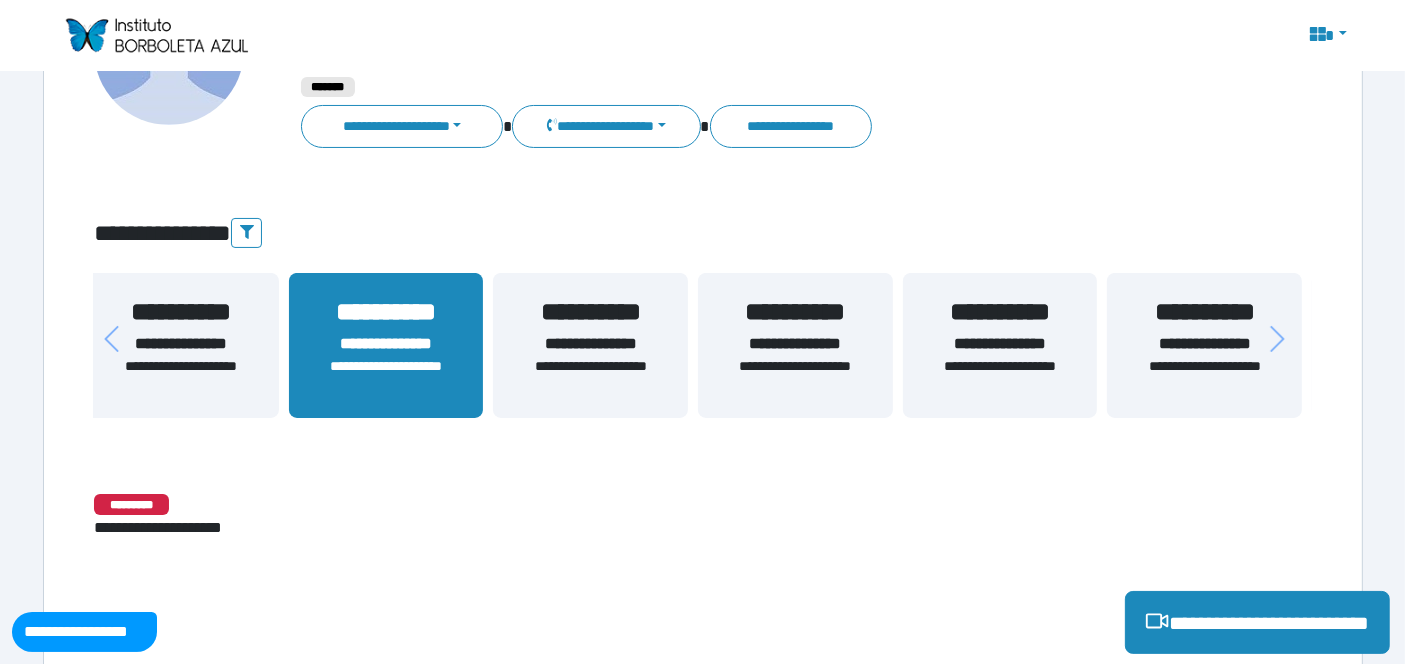drag, startPoint x: 176, startPoint y: 384, endPoint x: 671, endPoint y: 387, distance: 495.0091 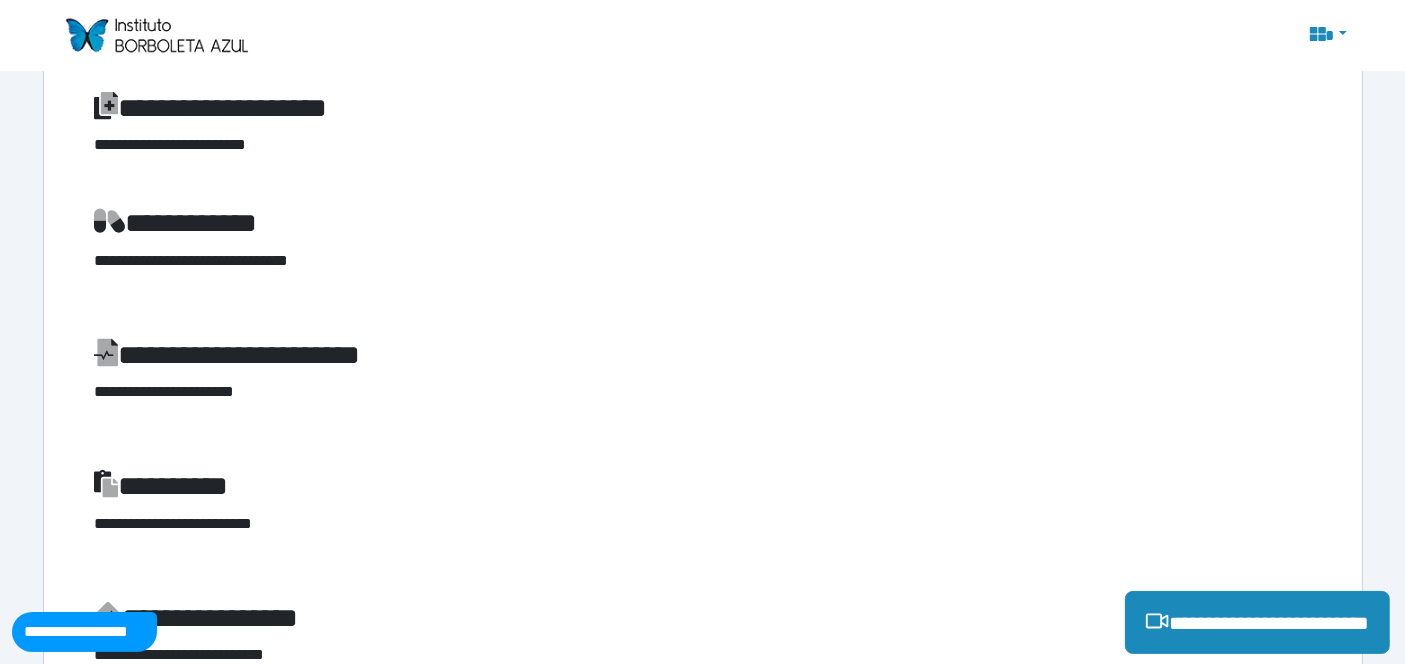 scroll, scrollTop: 248, scrollLeft: 0, axis: vertical 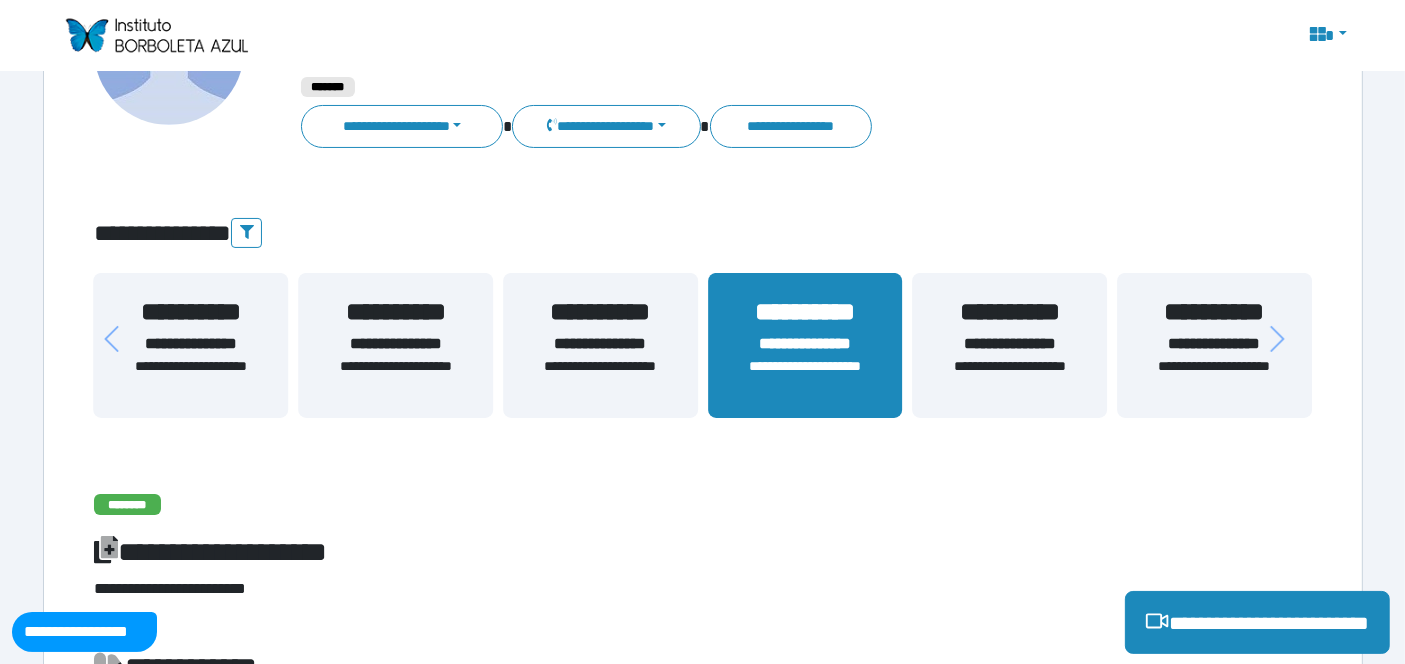 click on "**********" at bounding box center (191, 377) 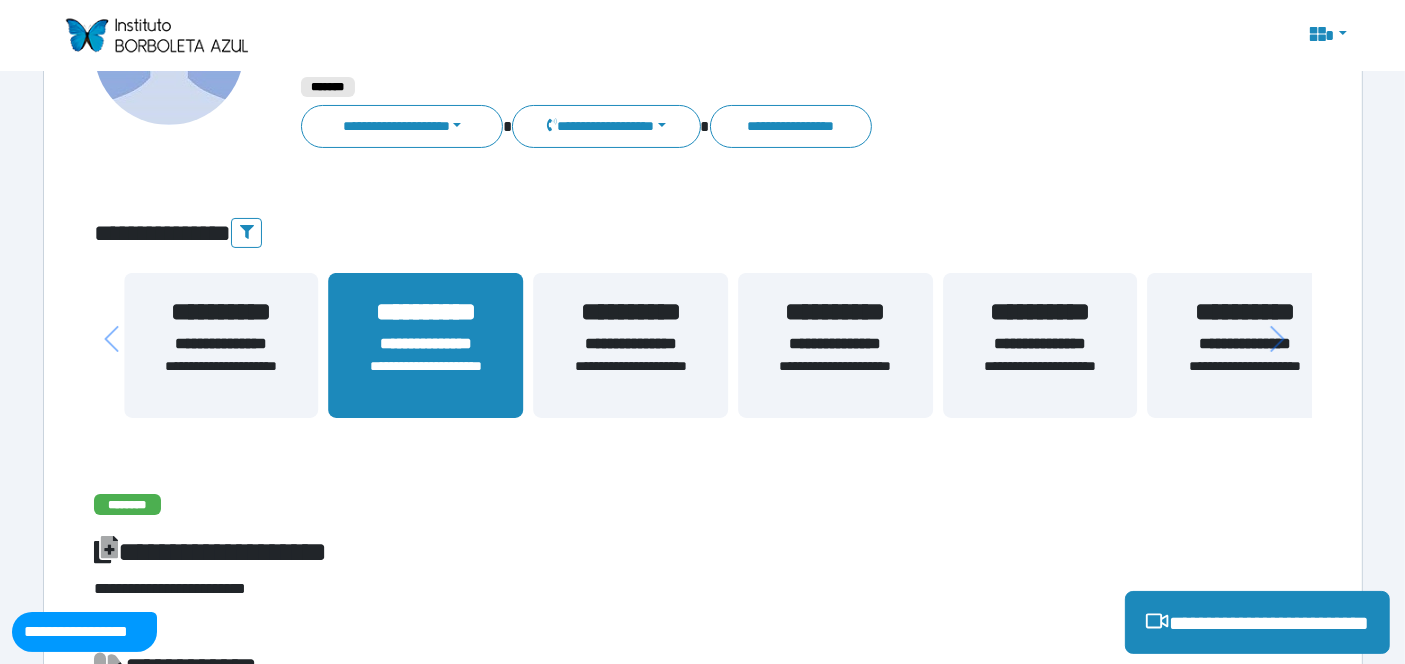 drag, startPoint x: 177, startPoint y: 364, endPoint x: 604, endPoint y: 352, distance: 427.16858 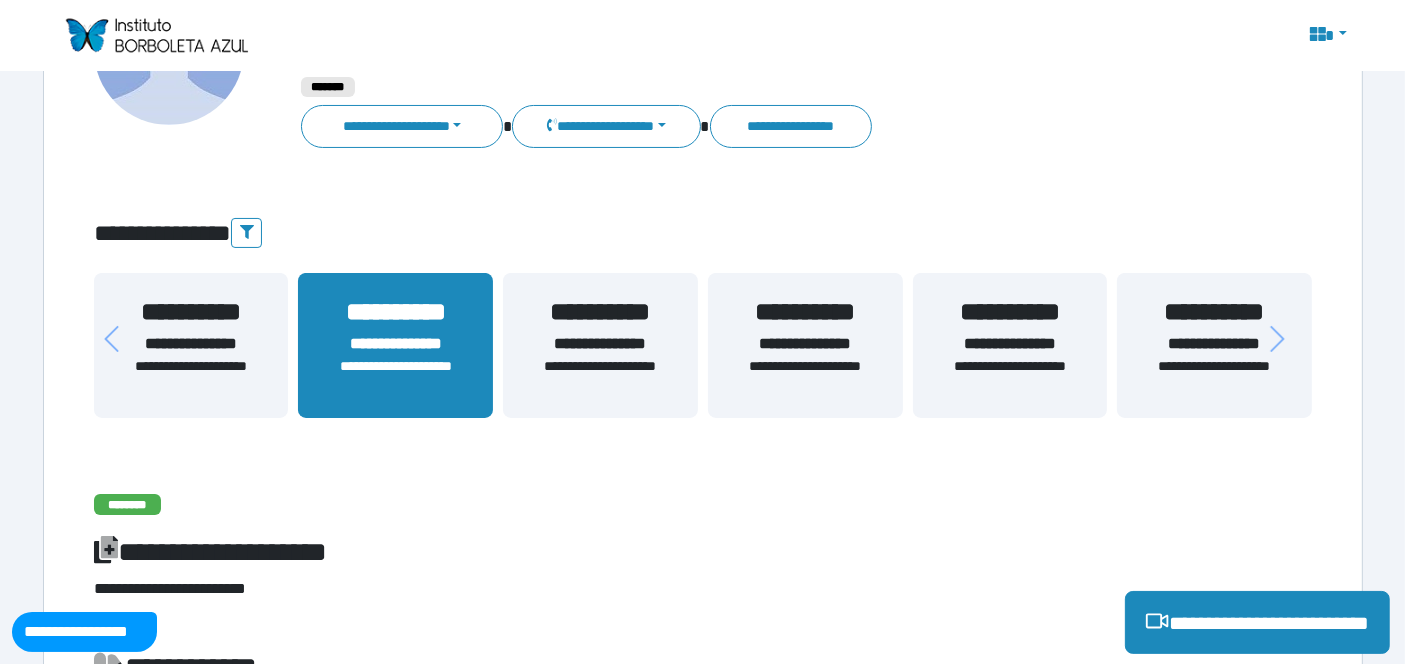 click on "**********" at bounding box center [191, 312] 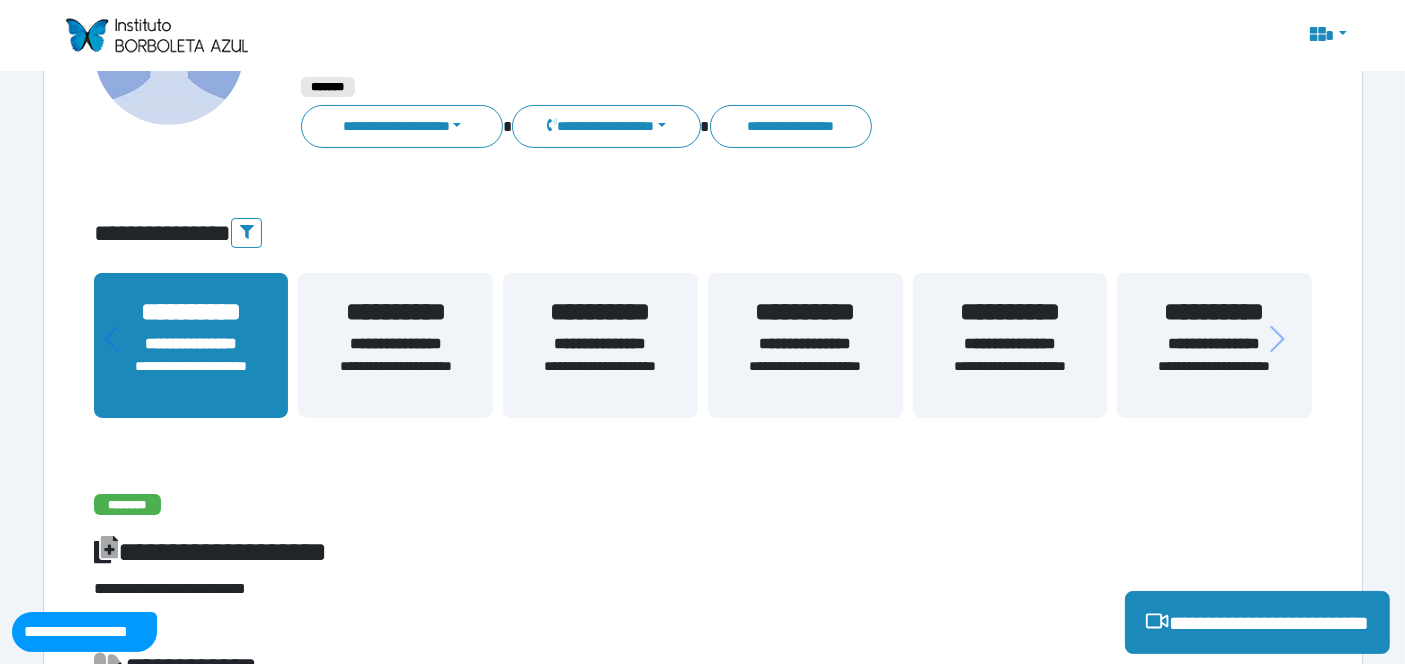 click on "**********" at bounding box center (395, 344) 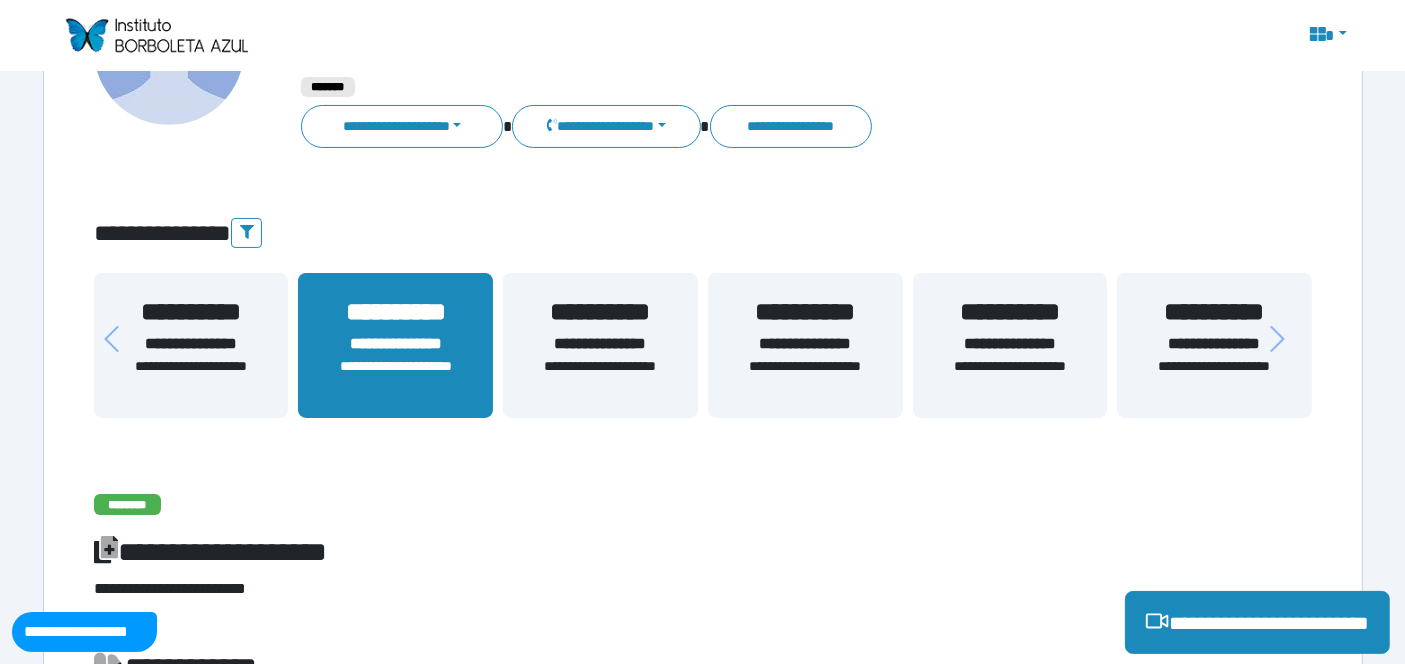 click on "**********" at bounding box center (600, 344) 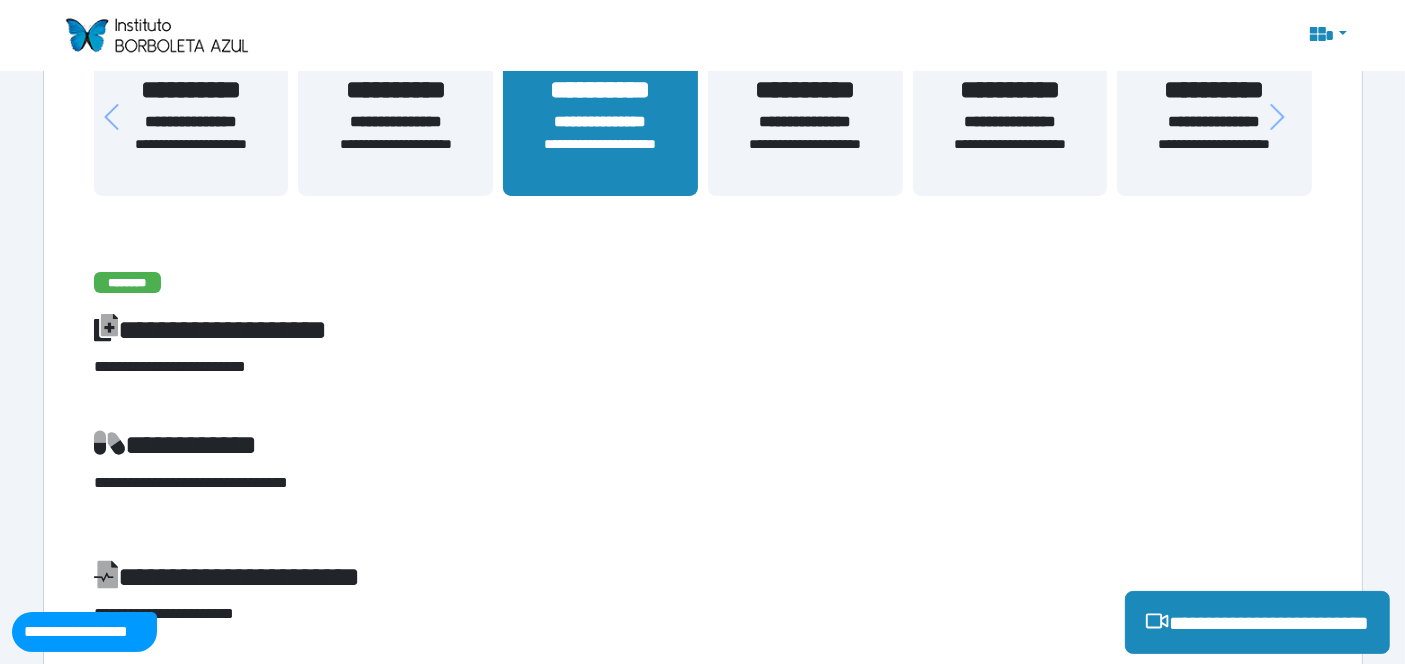 scroll, scrollTop: 25, scrollLeft: 0, axis: vertical 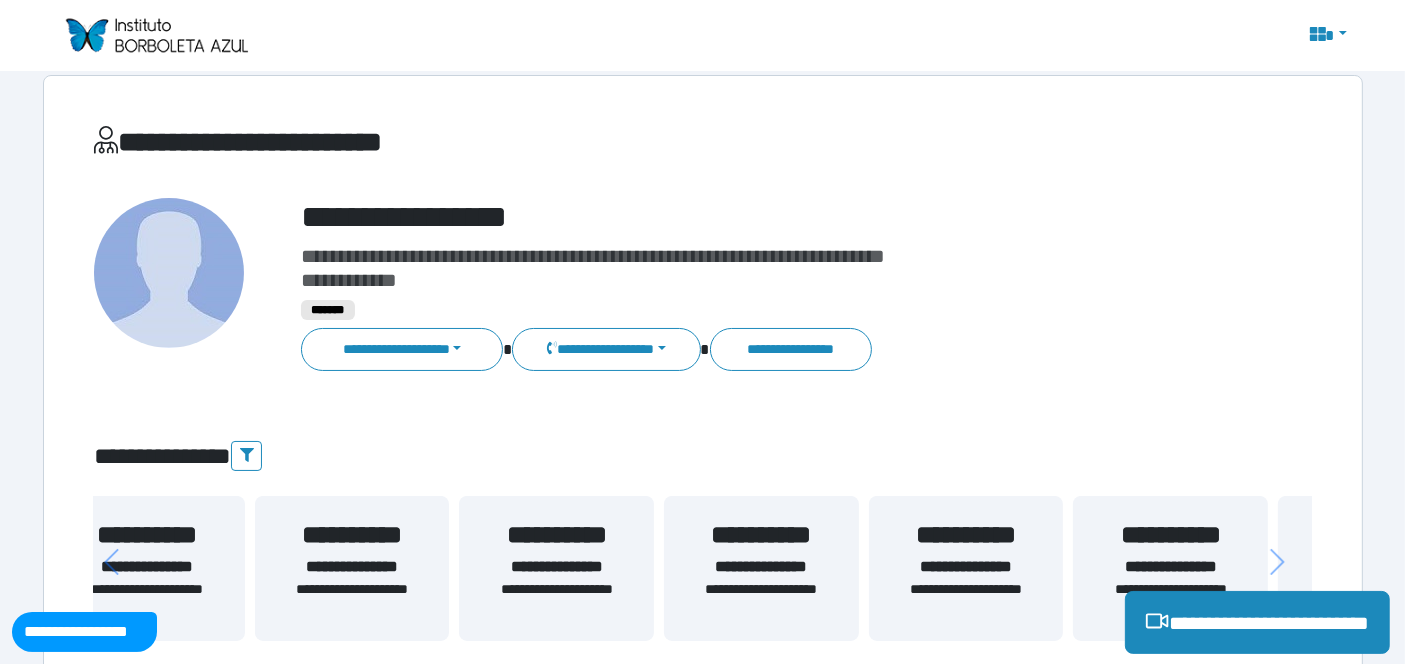 drag, startPoint x: 1011, startPoint y: 555, endPoint x: 310, endPoint y: 579, distance: 701.4107 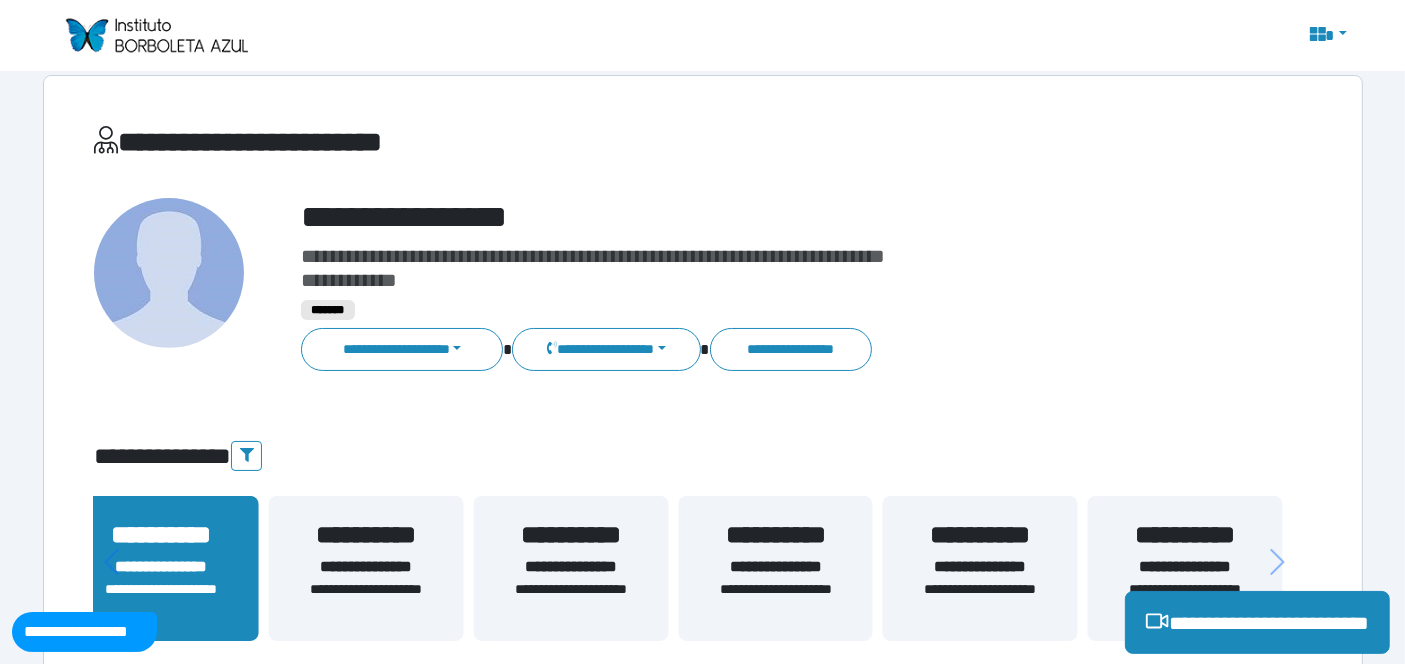 drag, startPoint x: 1011, startPoint y: 547, endPoint x: 750, endPoint y: 572, distance: 262.19458 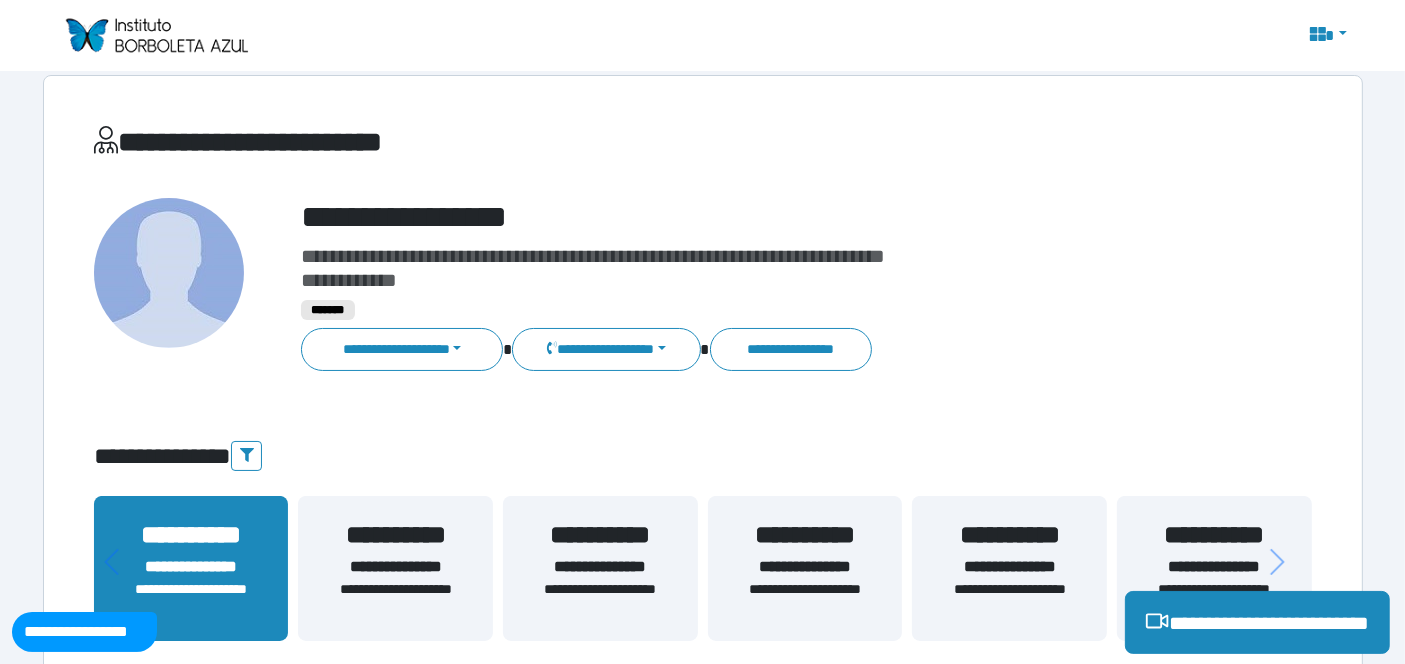 click on "**********" at bounding box center (1214, 567) 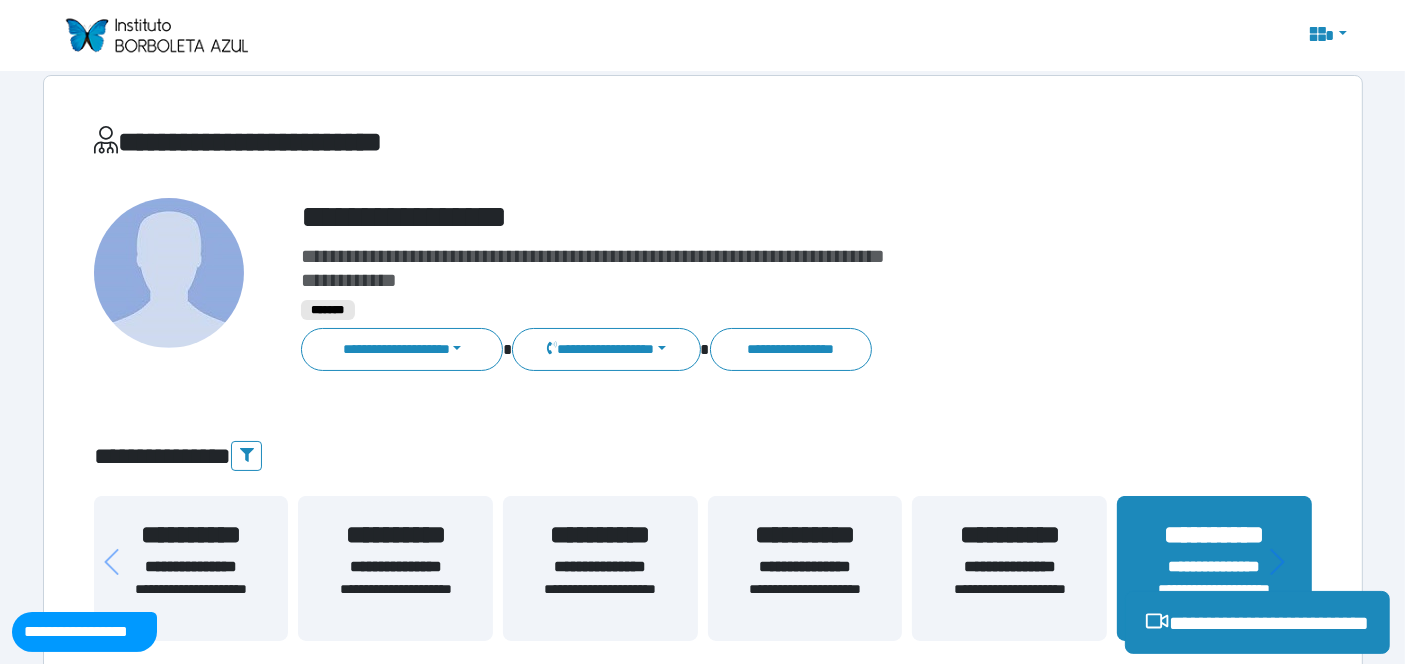 click at bounding box center [156, 35] 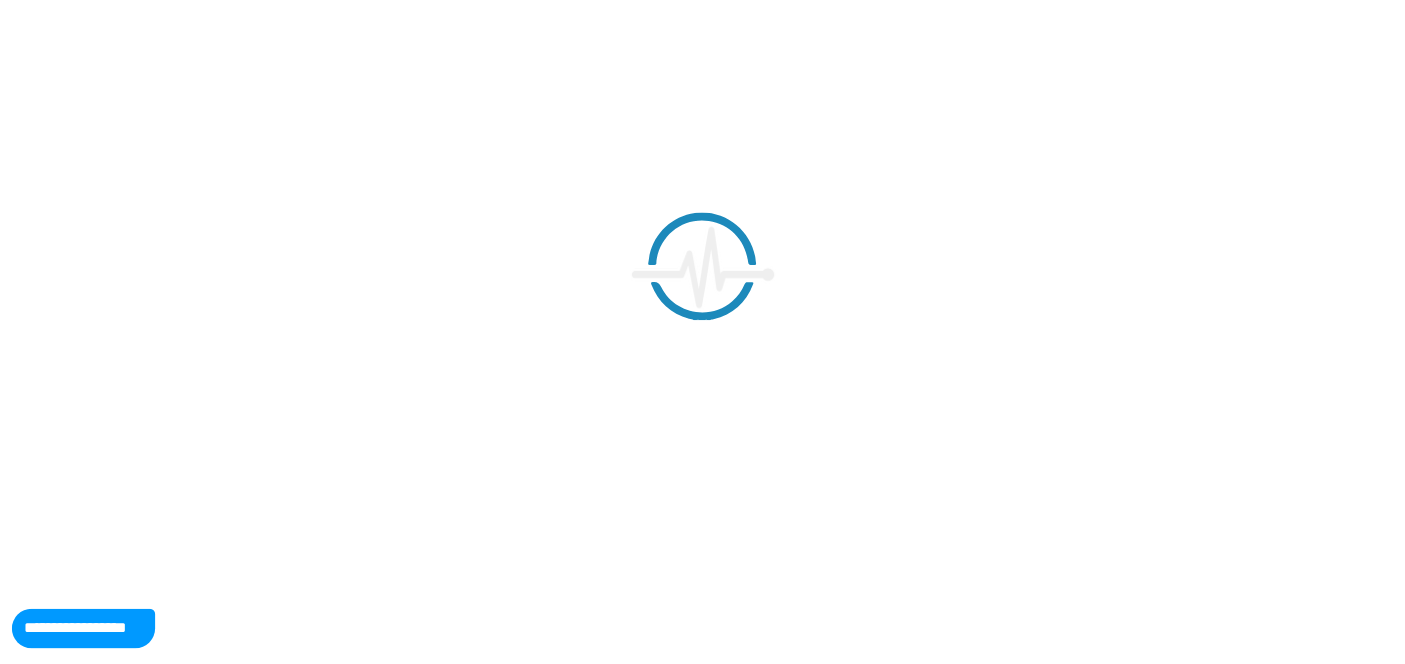 scroll, scrollTop: 0, scrollLeft: 0, axis: both 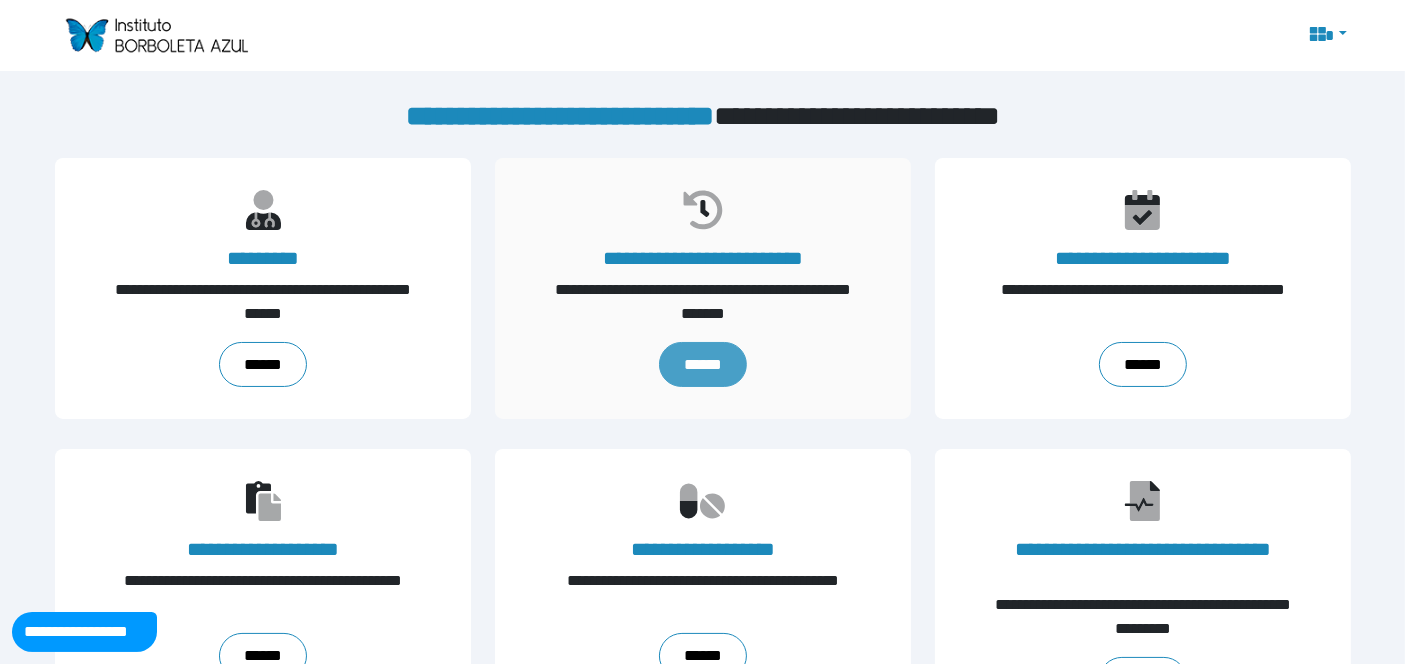 click on "******" at bounding box center [702, 365] 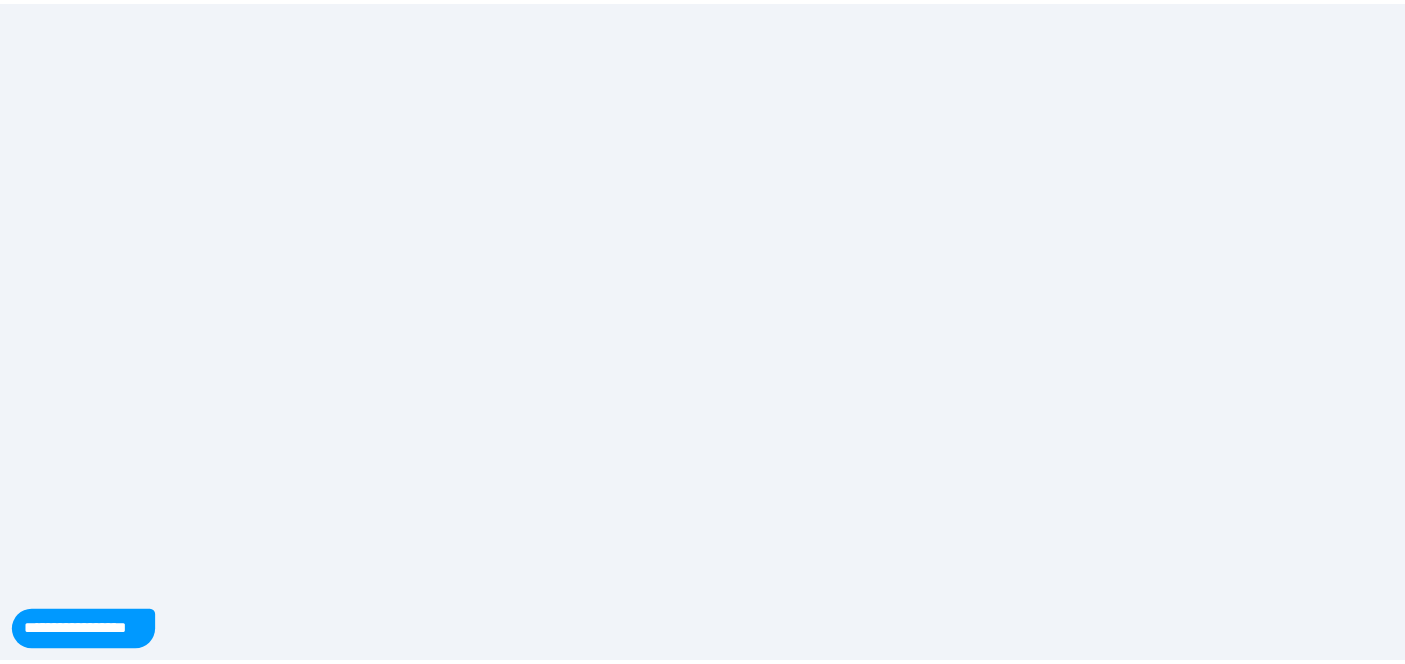 scroll, scrollTop: 0, scrollLeft: 0, axis: both 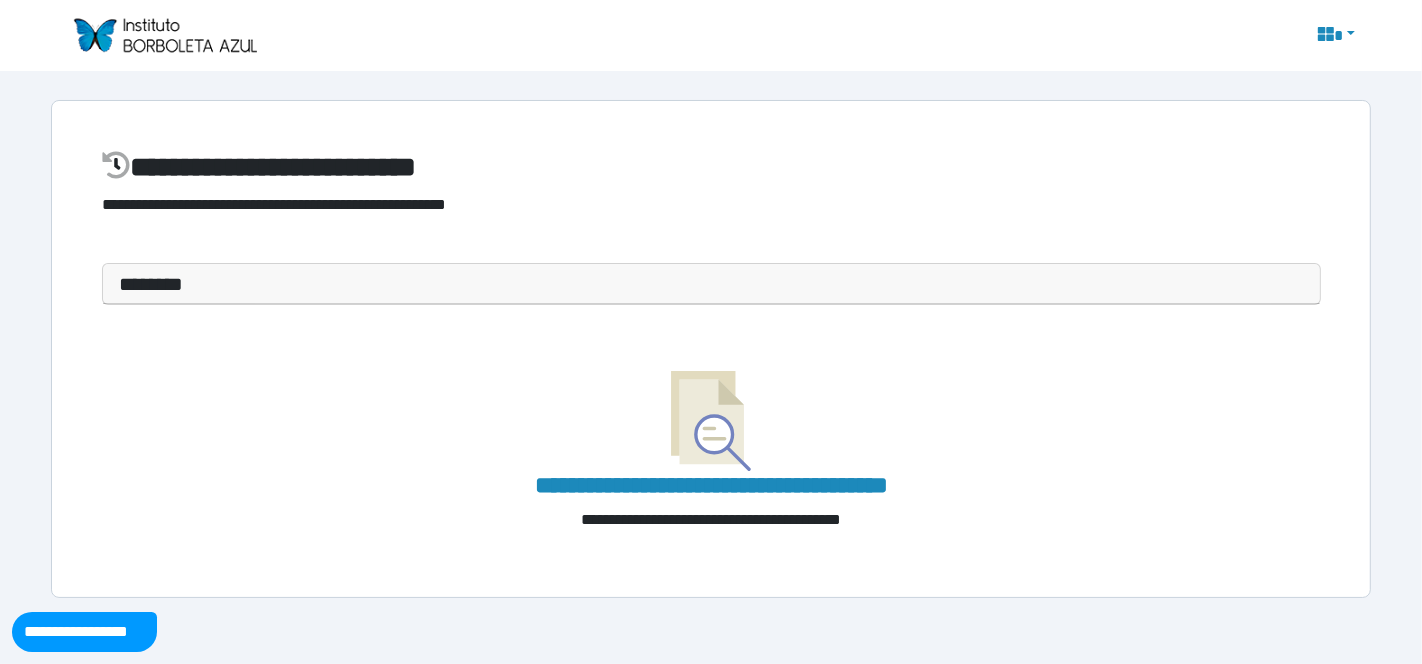 click on "********" at bounding box center [711, 284] 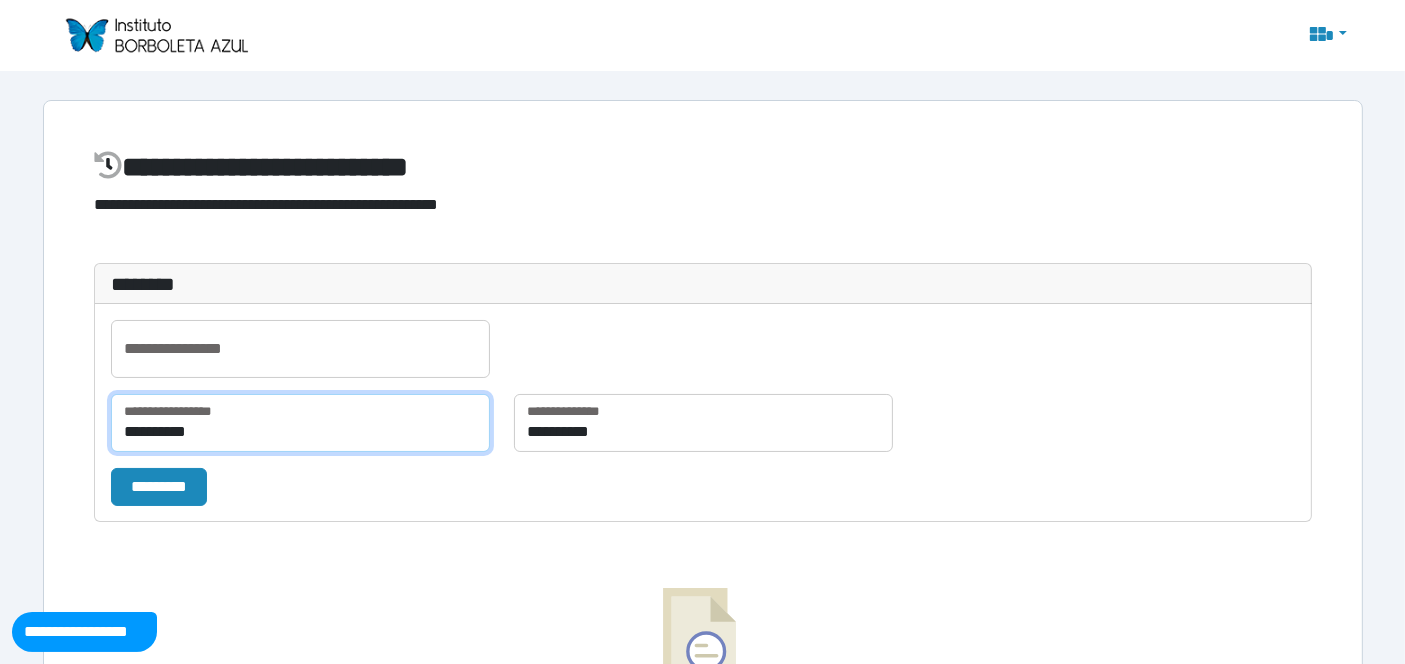 click on "**********" at bounding box center [300, 423] 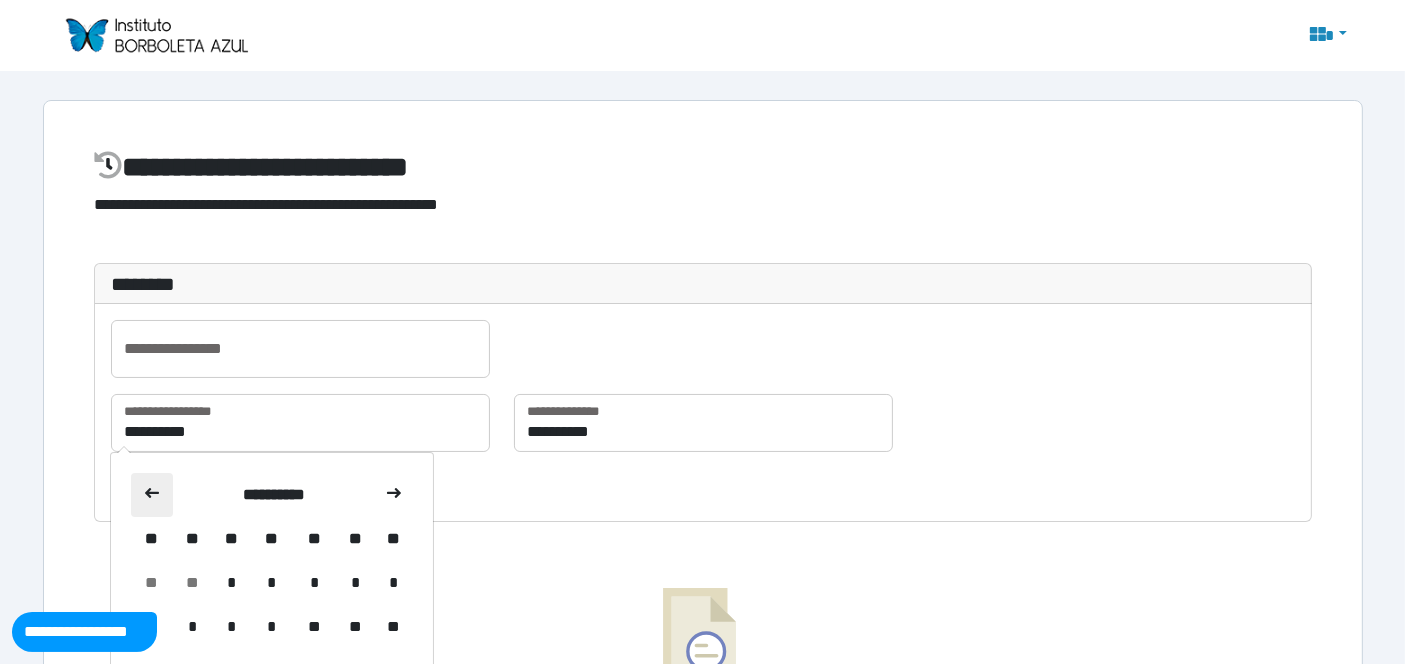 click 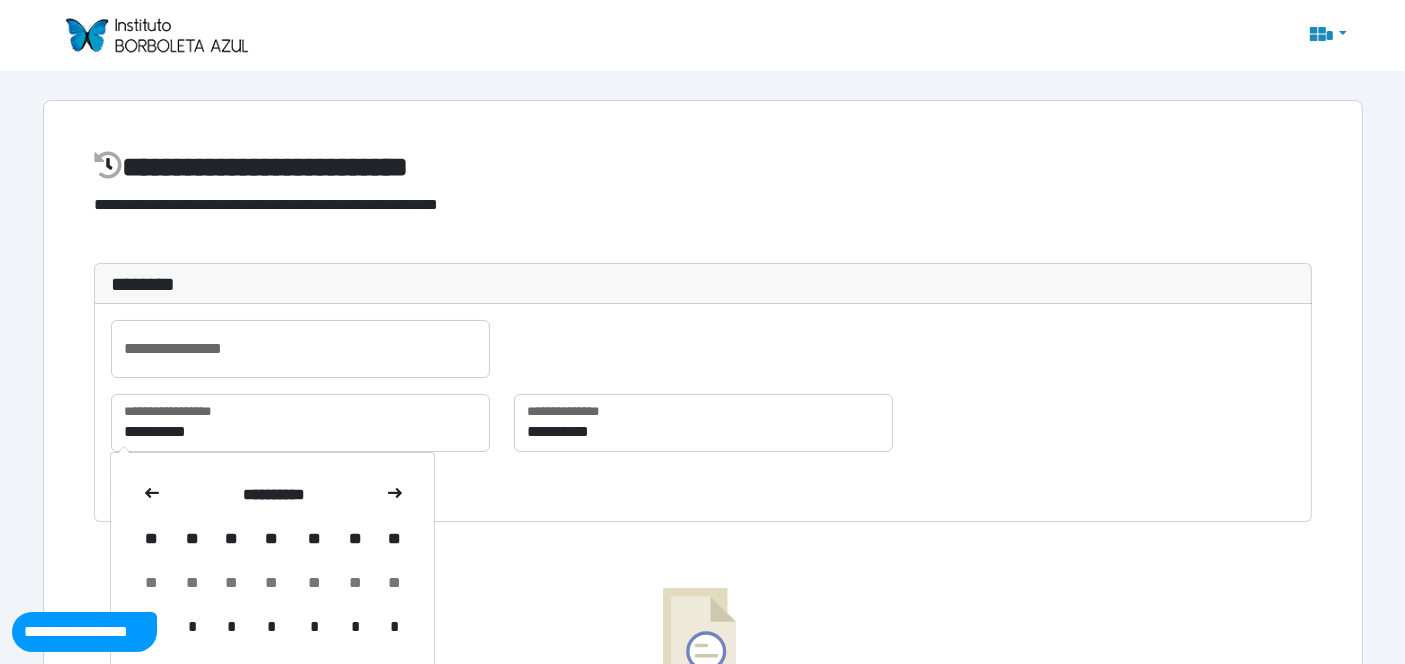 click 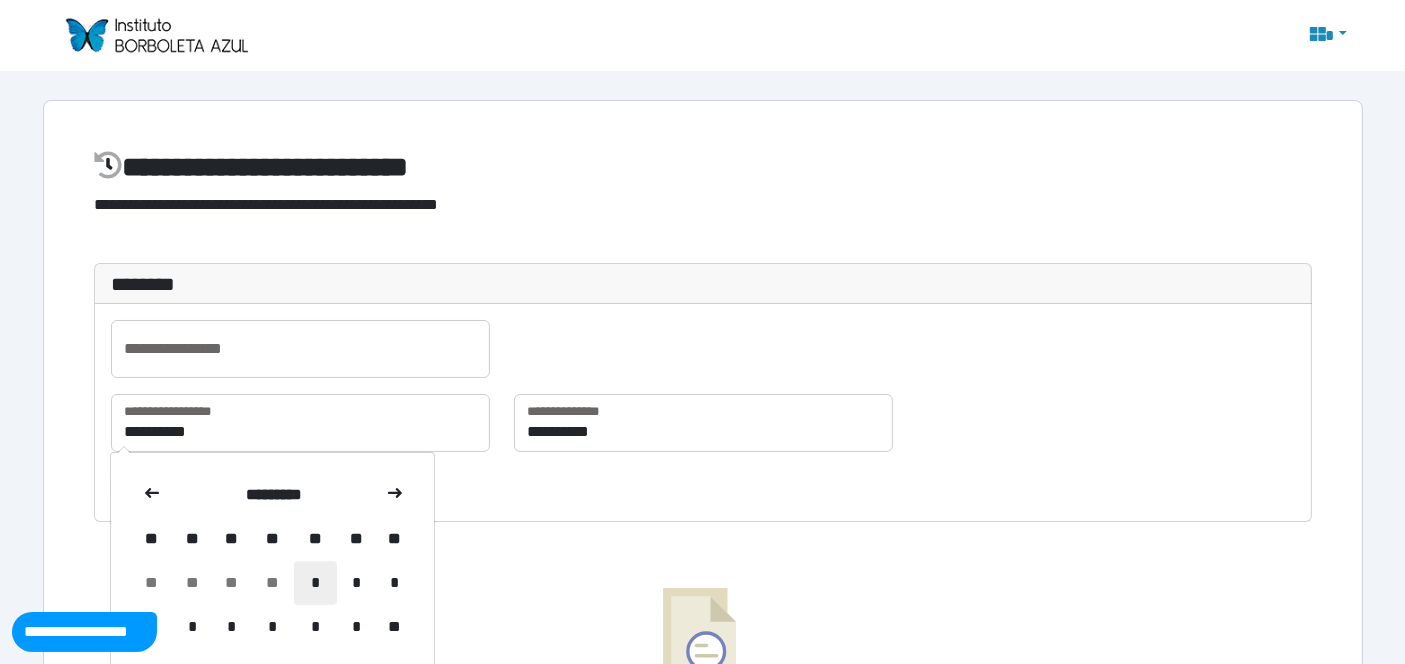 click on "*" at bounding box center [315, 583] 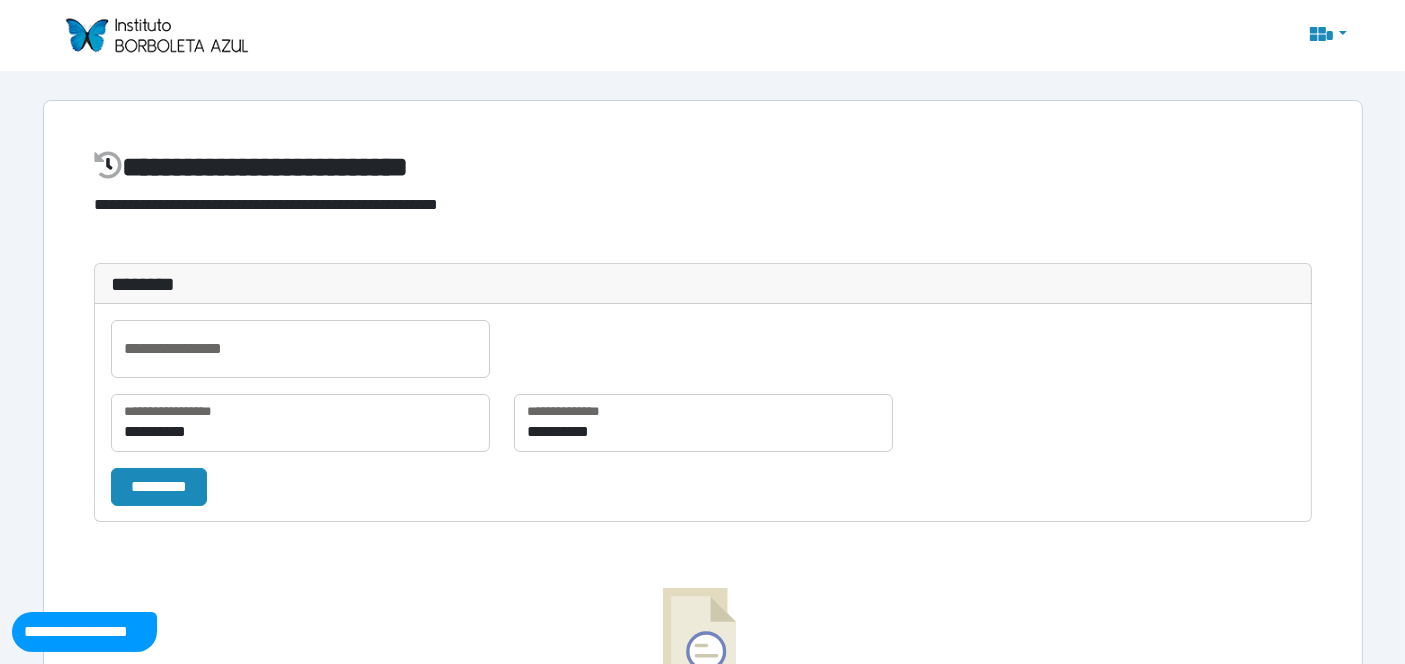 scroll, scrollTop: 111, scrollLeft: 0, axis: vertical 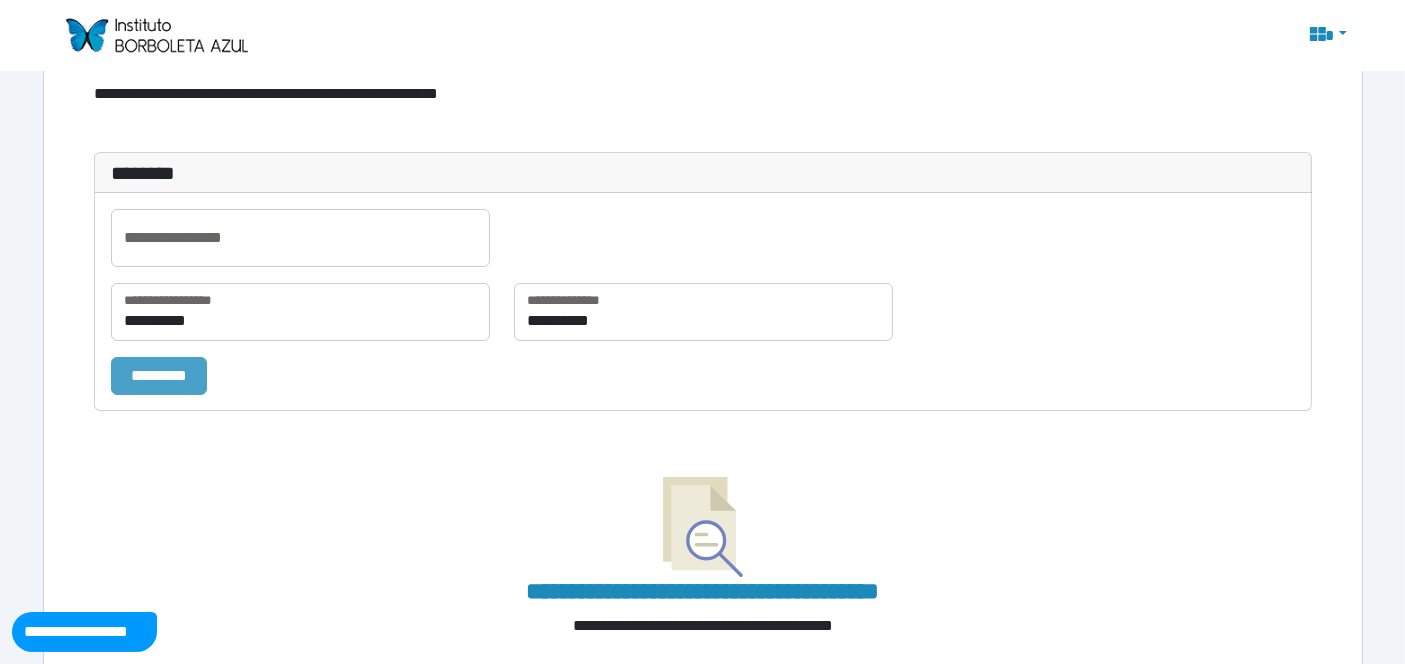 click on "*********" at bounding box center (159, 375) 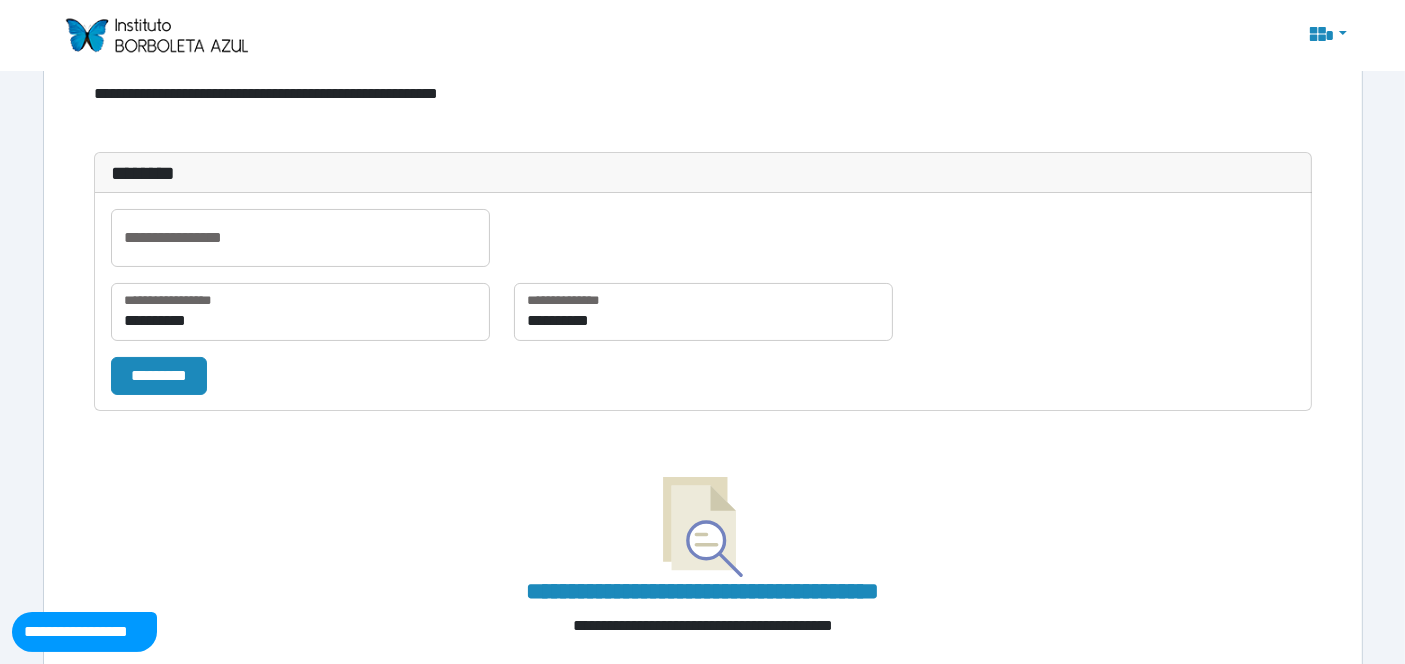 select on "**" 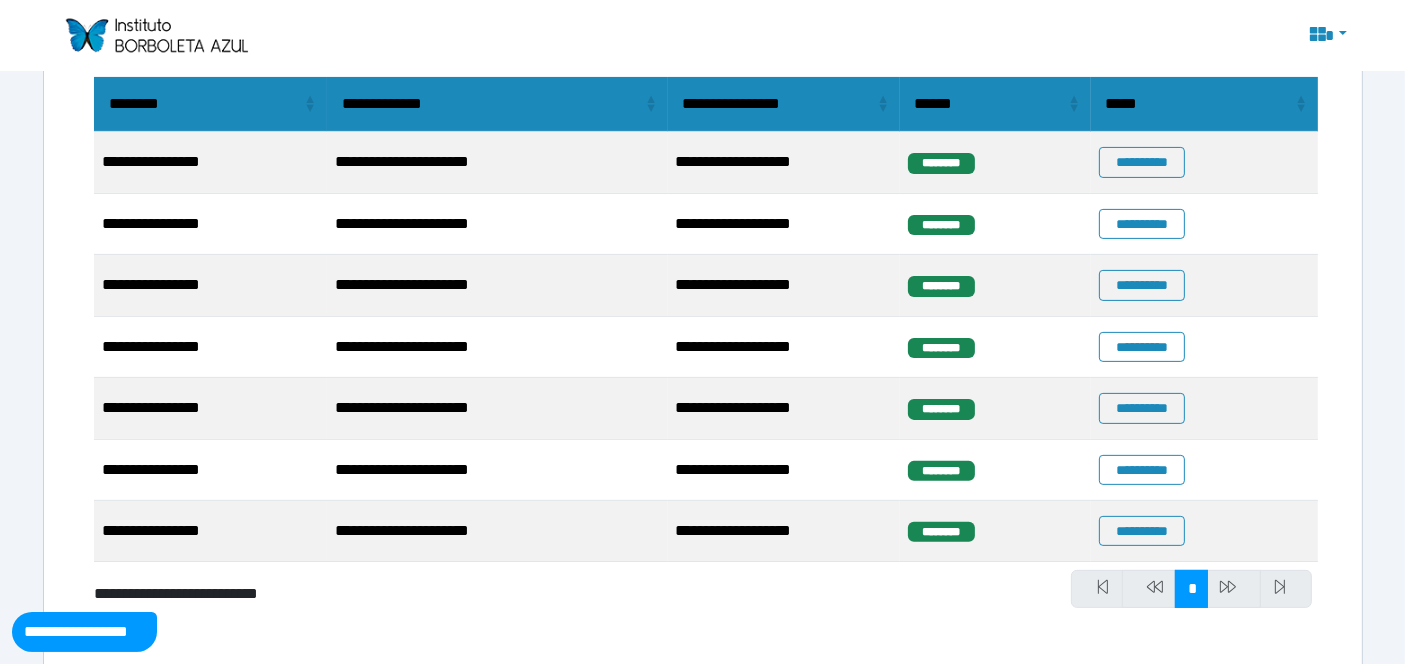 scroll, scrollTop: 541, scrollLeft: 0, axis: vertical 